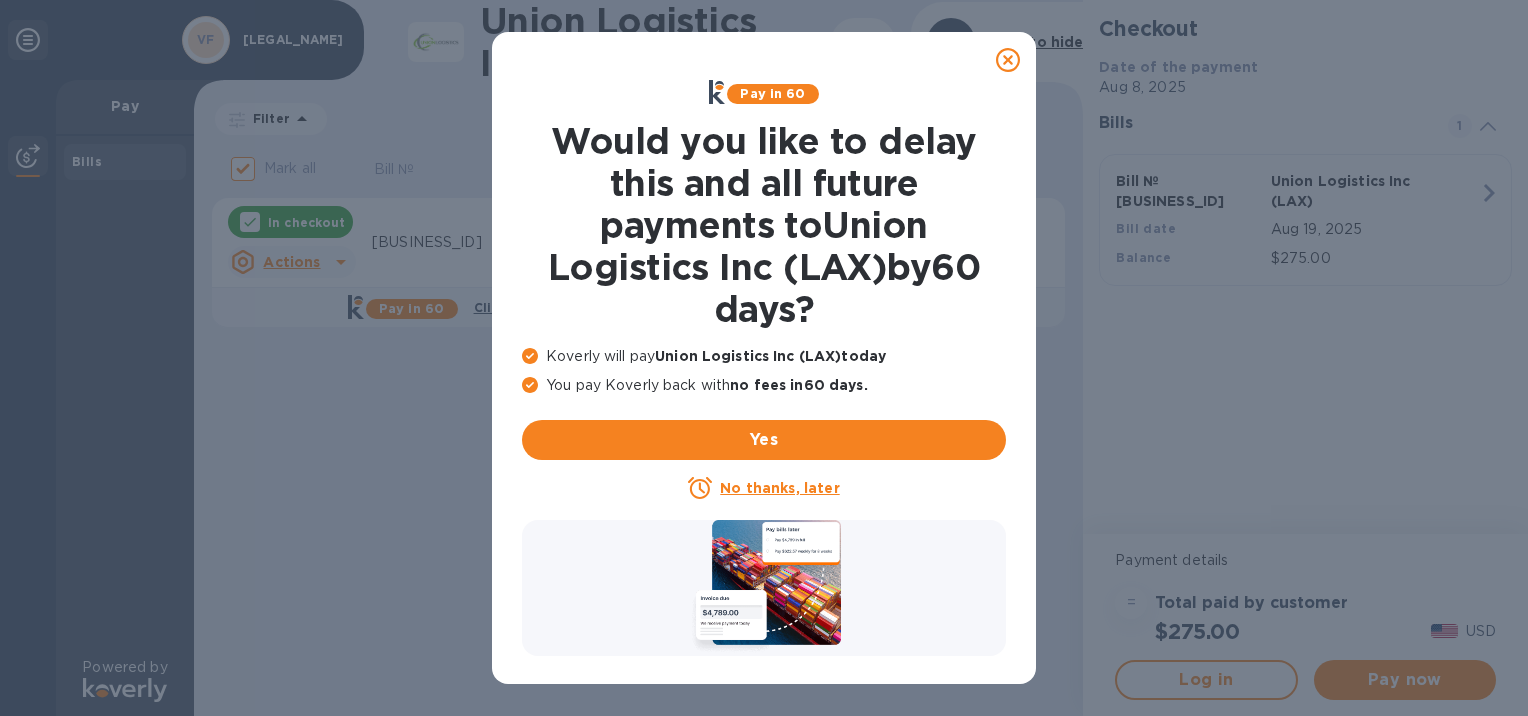scroll, scrollTop: 0, scrollLeft: 0, axis: both 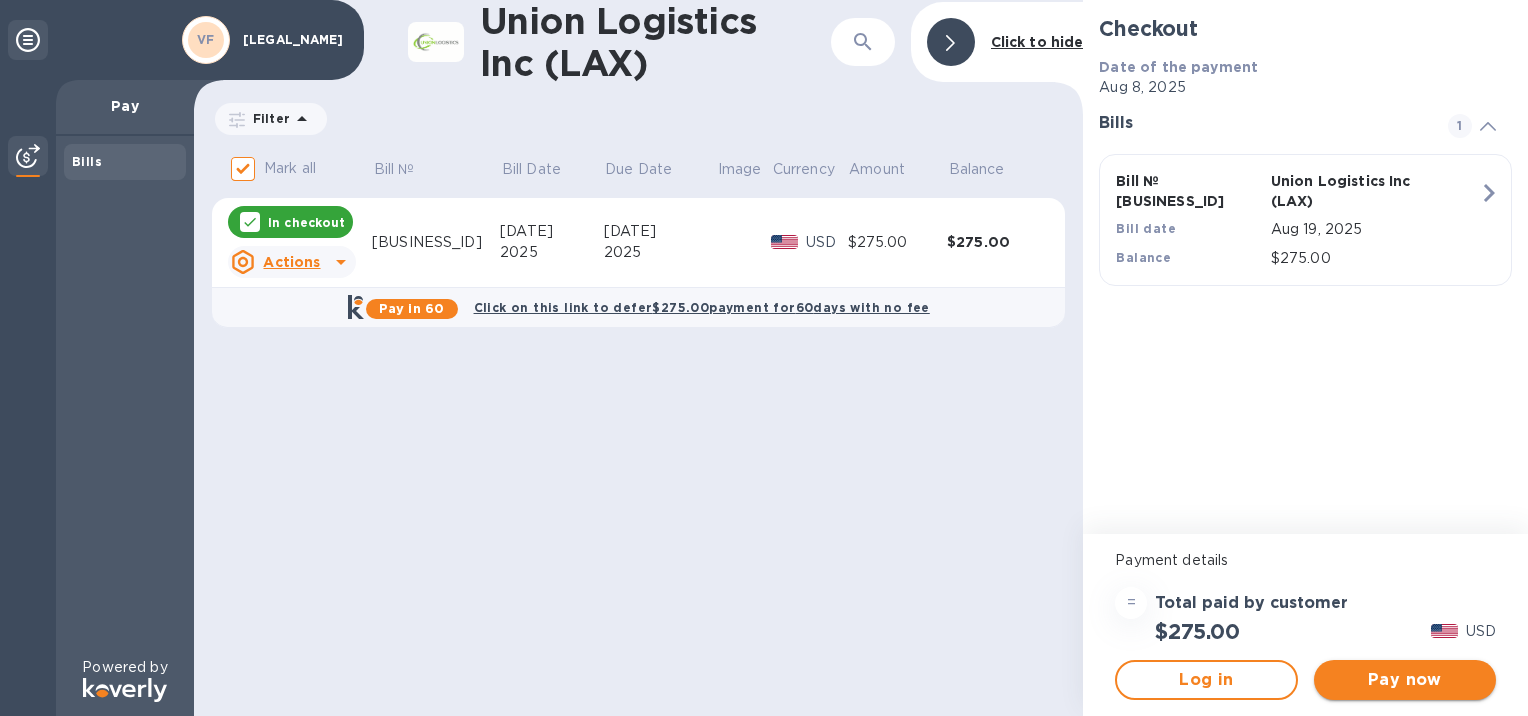 click on "Pay now" at bounding box center (1405, 680) 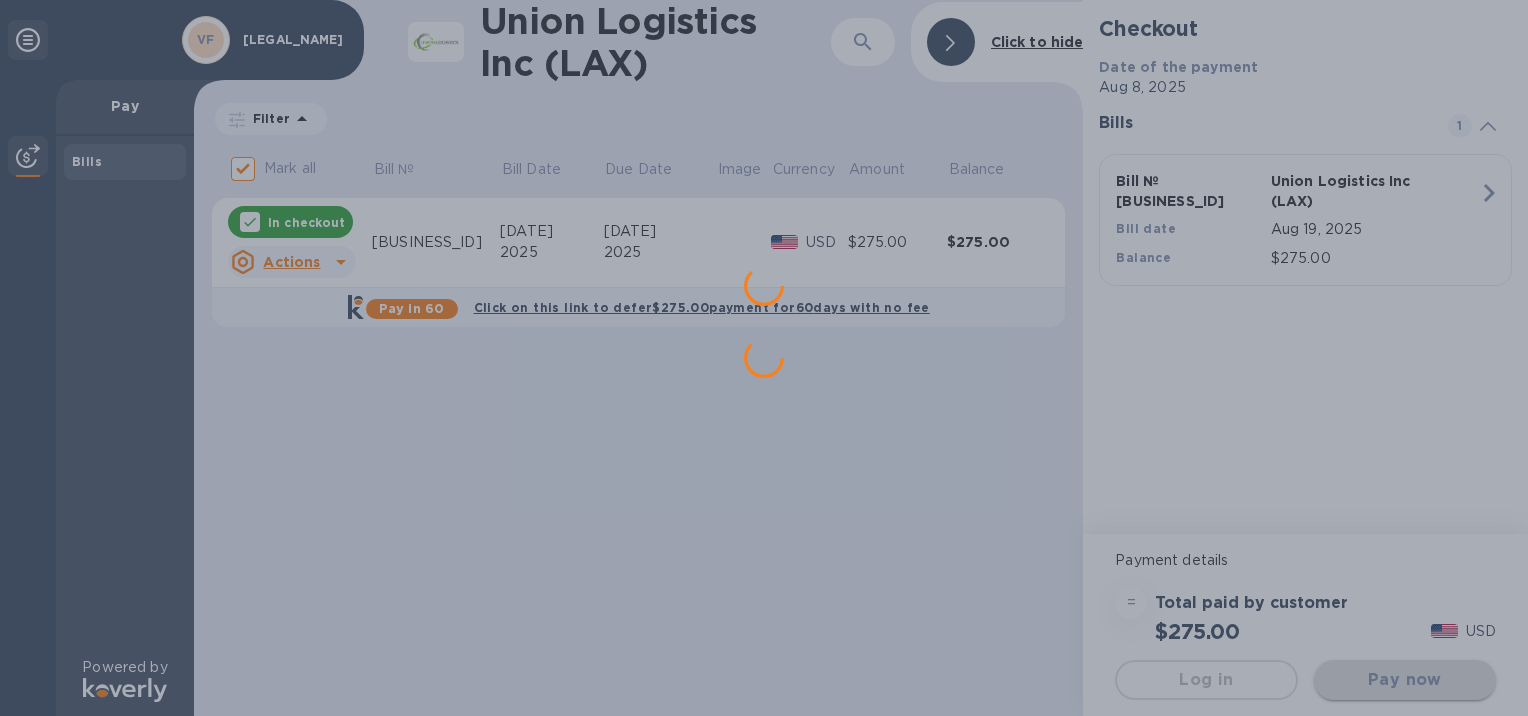 scroll, scrollTop: 0, scrollLeft: 0, axis: both 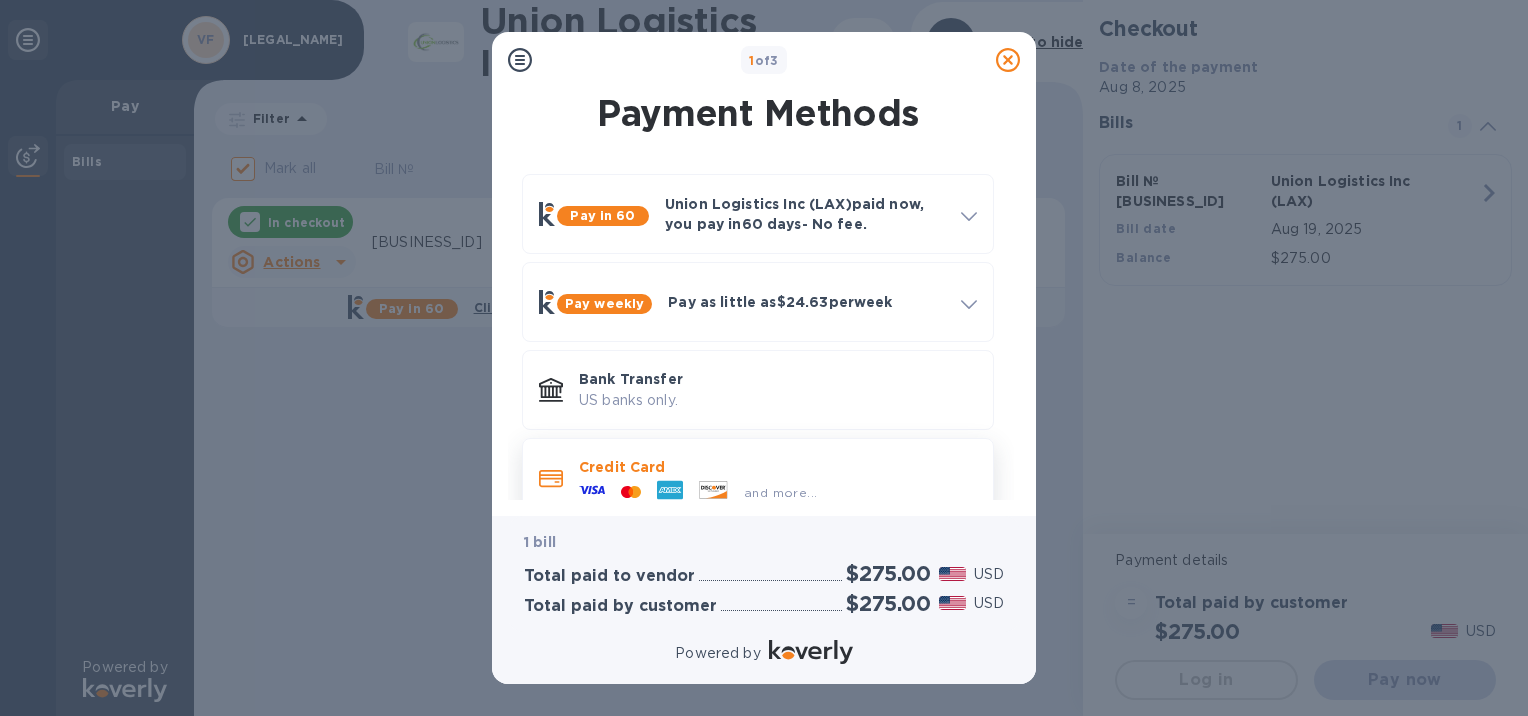 click on "and more..." at bounding box center [780, 492] 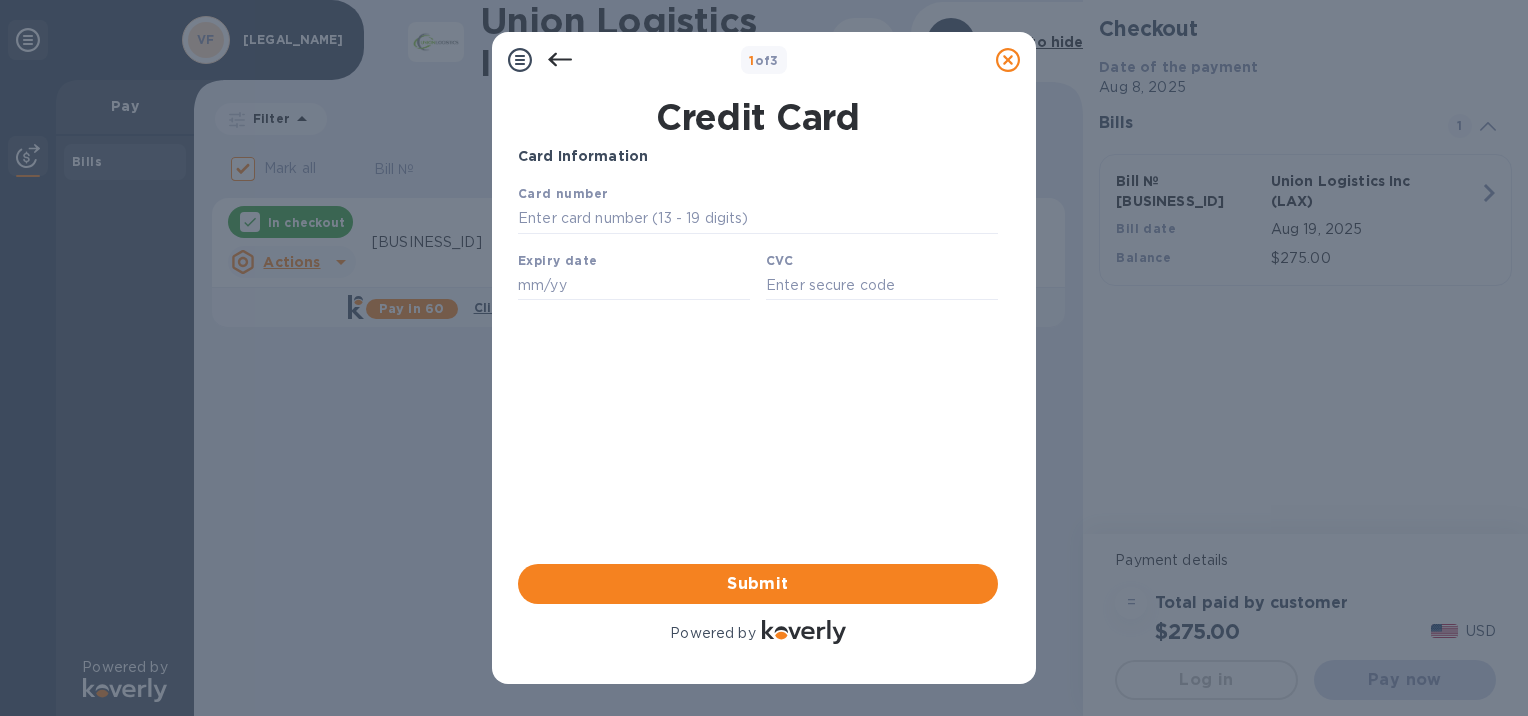 scroll, scrollTop: 0, scrollLeft: 0, axis: both 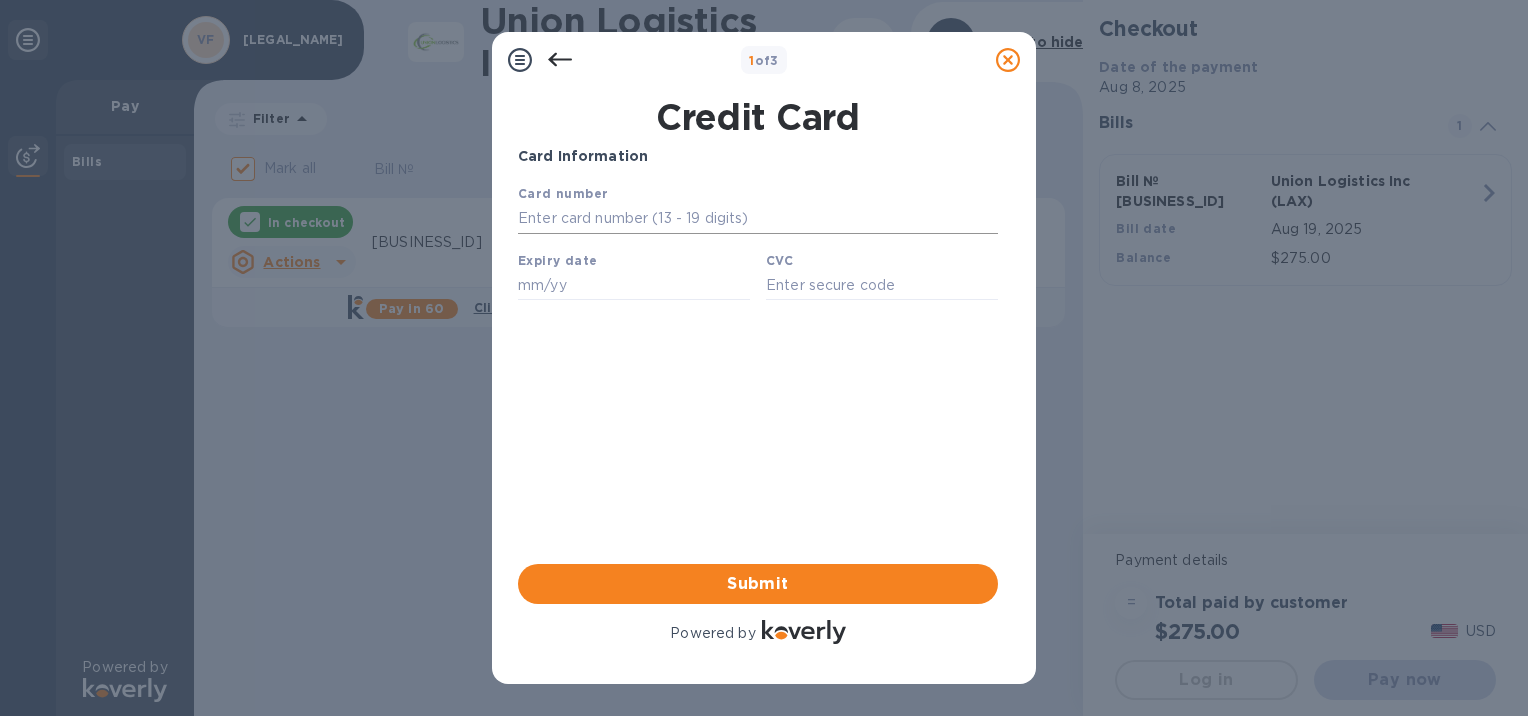 click at bounding box center (758, 219) 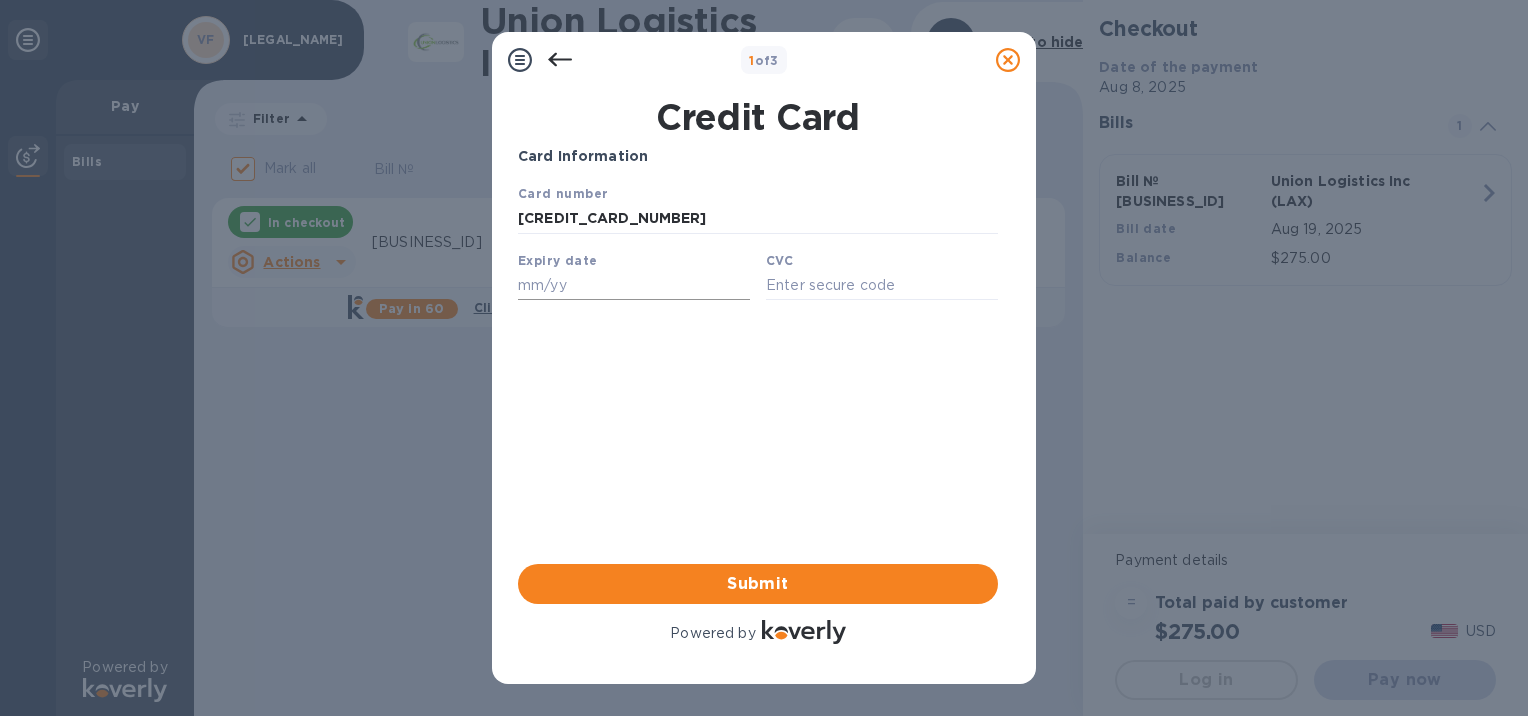 type on "[CREDIT_CARD_NUMBER]" 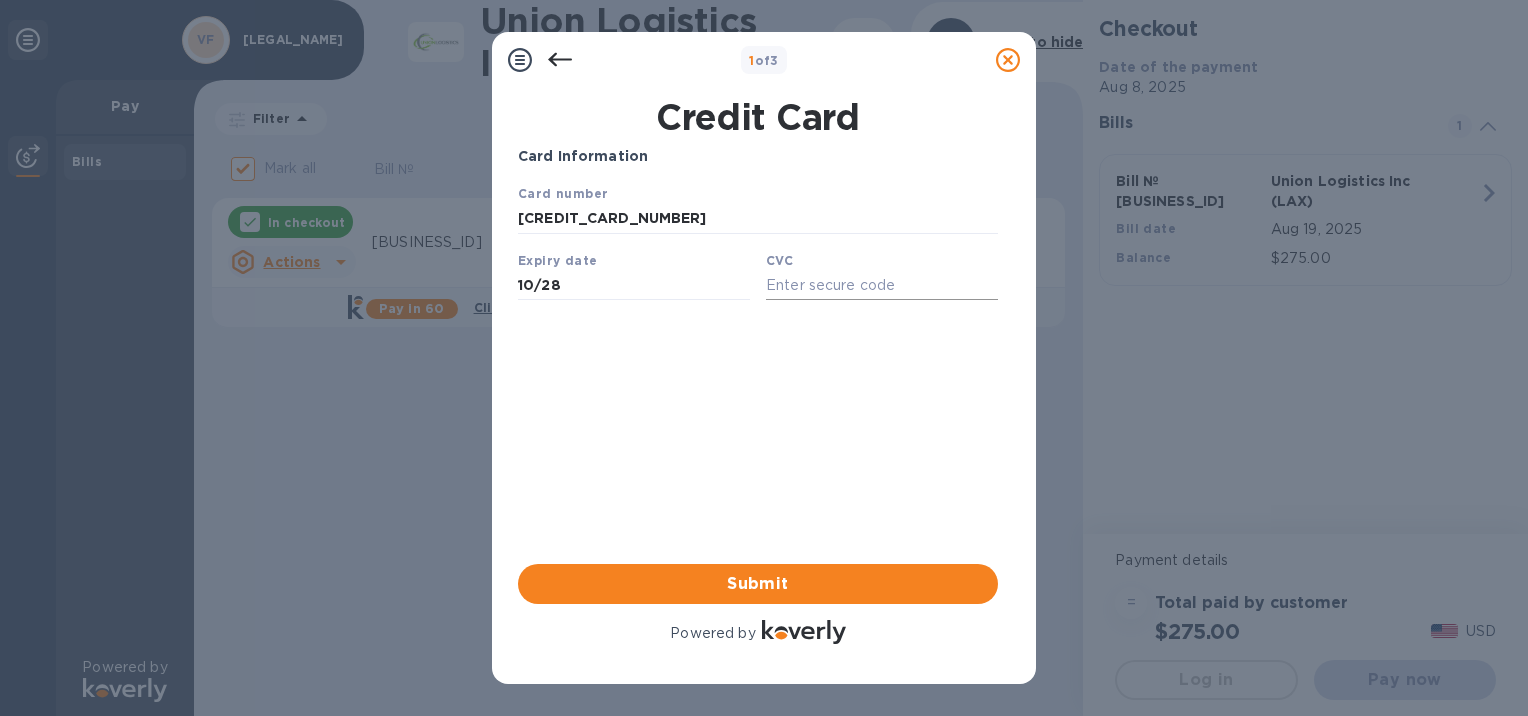 type on "10/28" 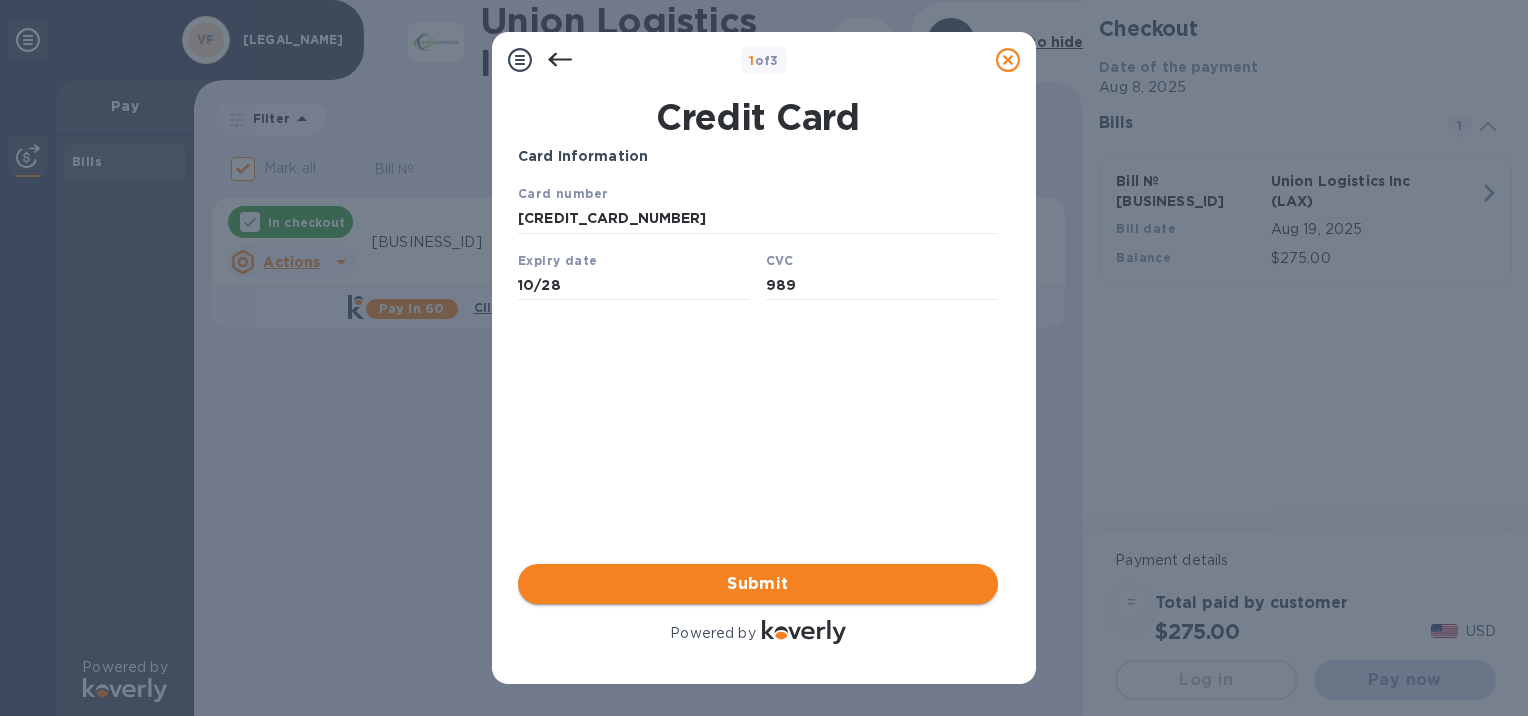 type on "989" 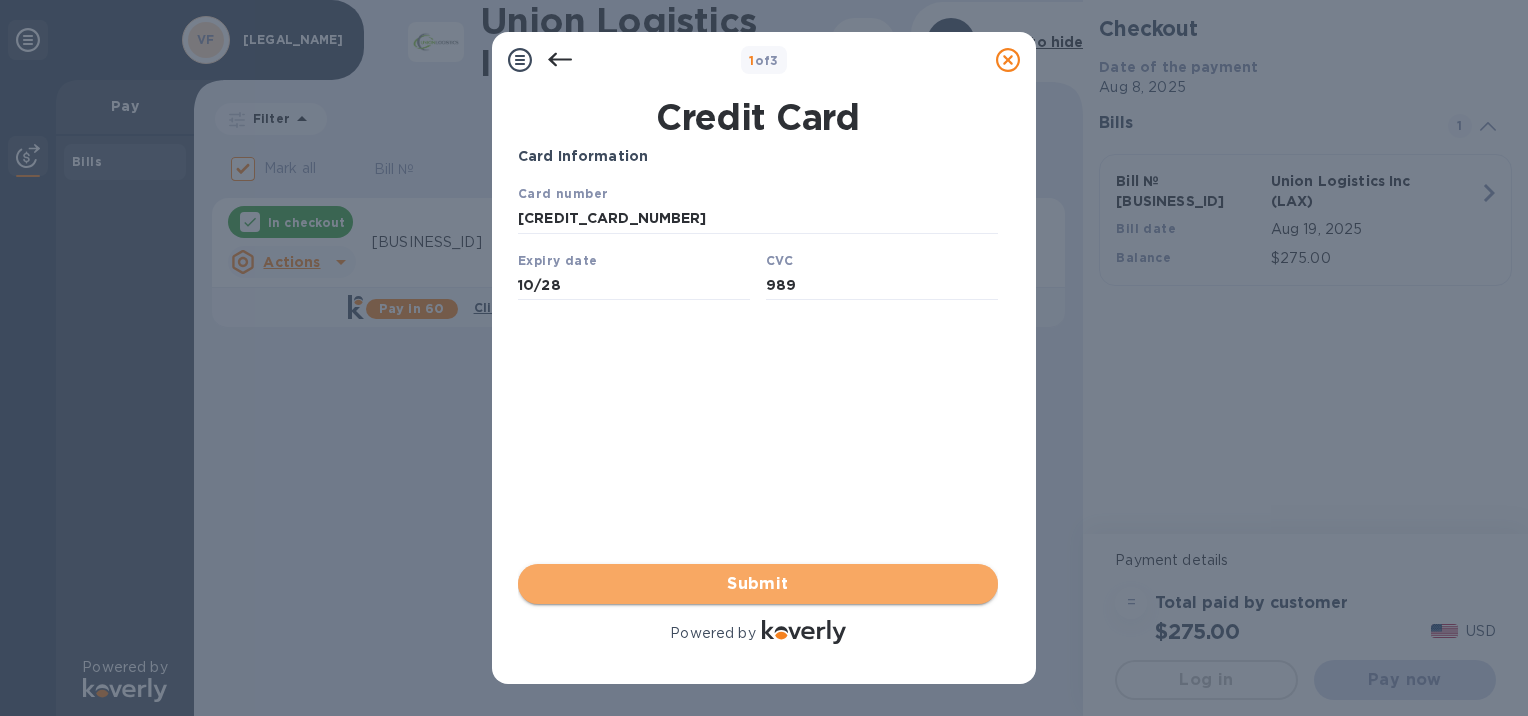 click on "Submit" at bounding box center (758, 584) 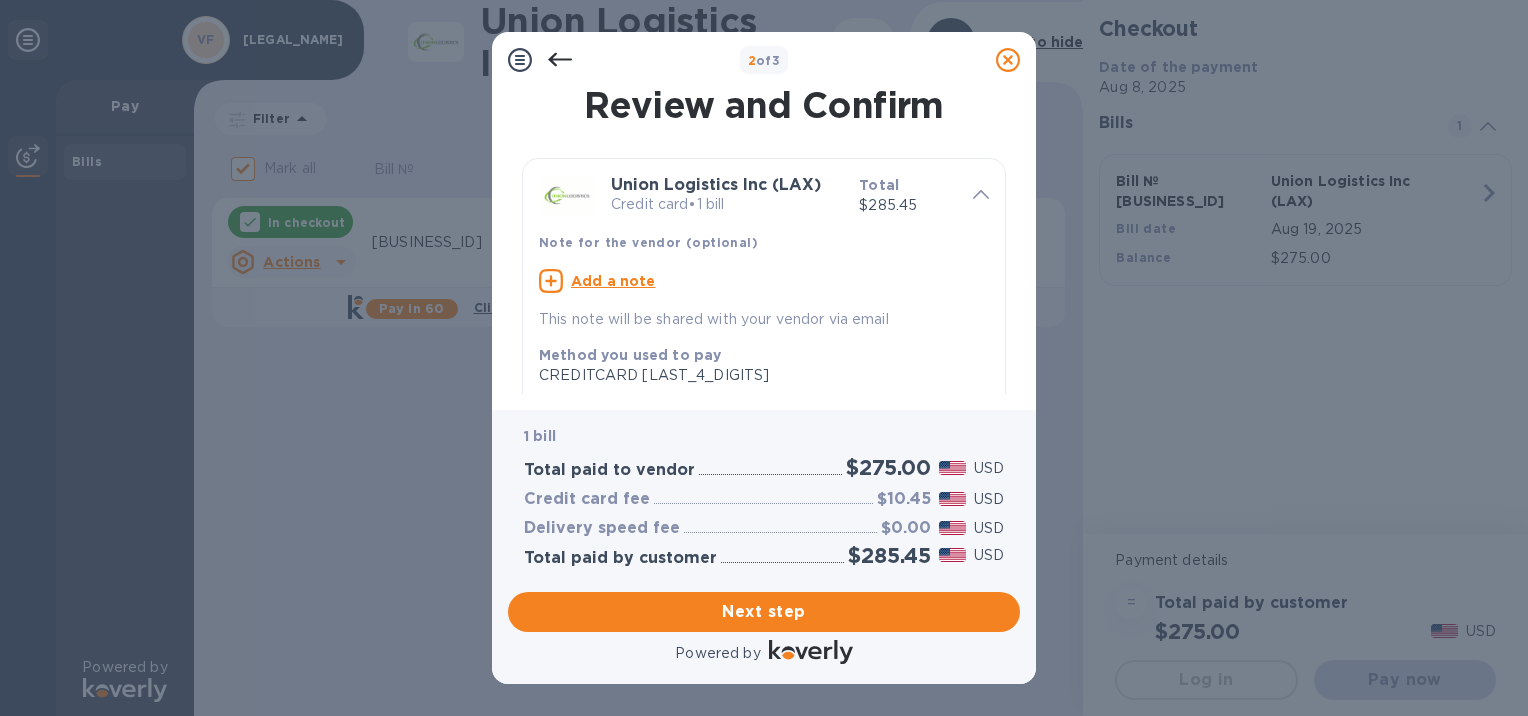 click on "Add a note" at bounding box center [613, 281] 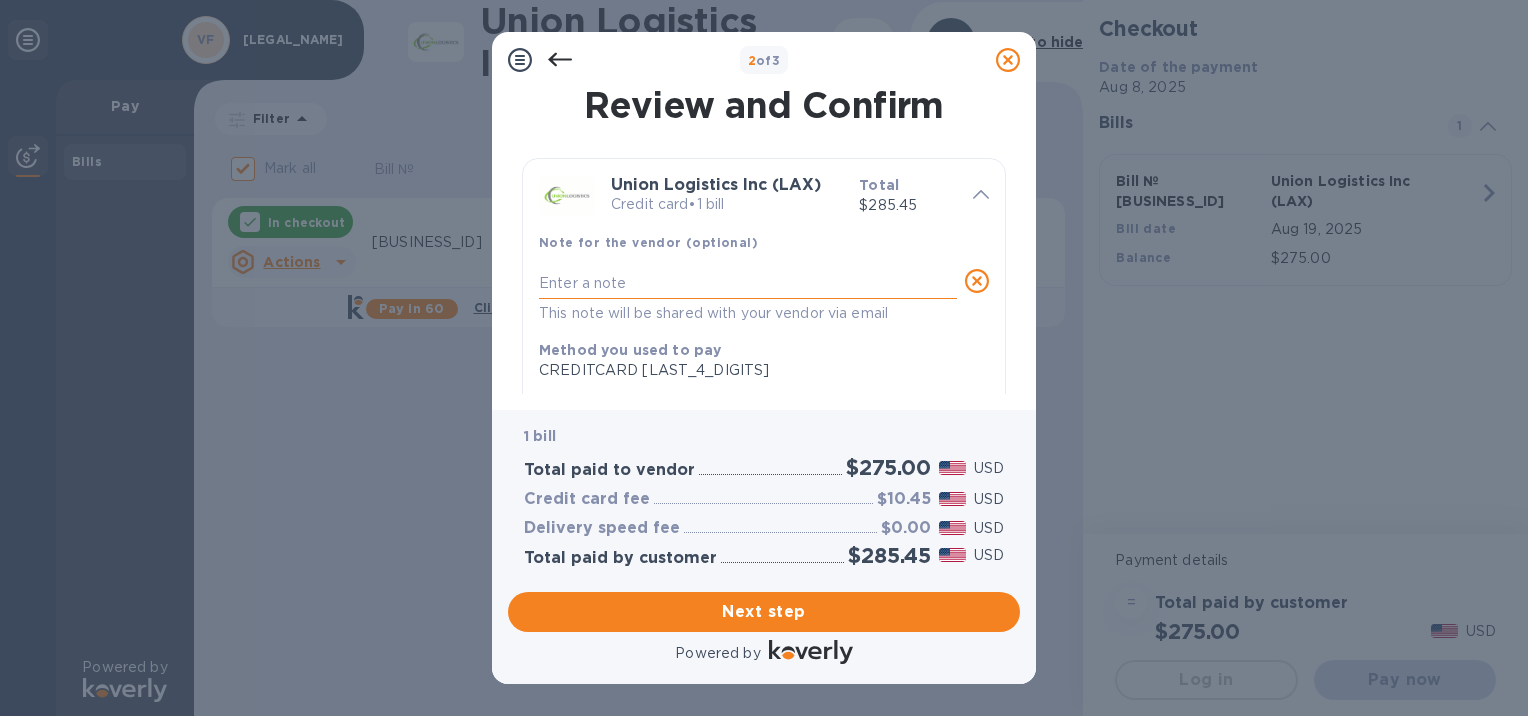 click at bounding box center (748, 283) 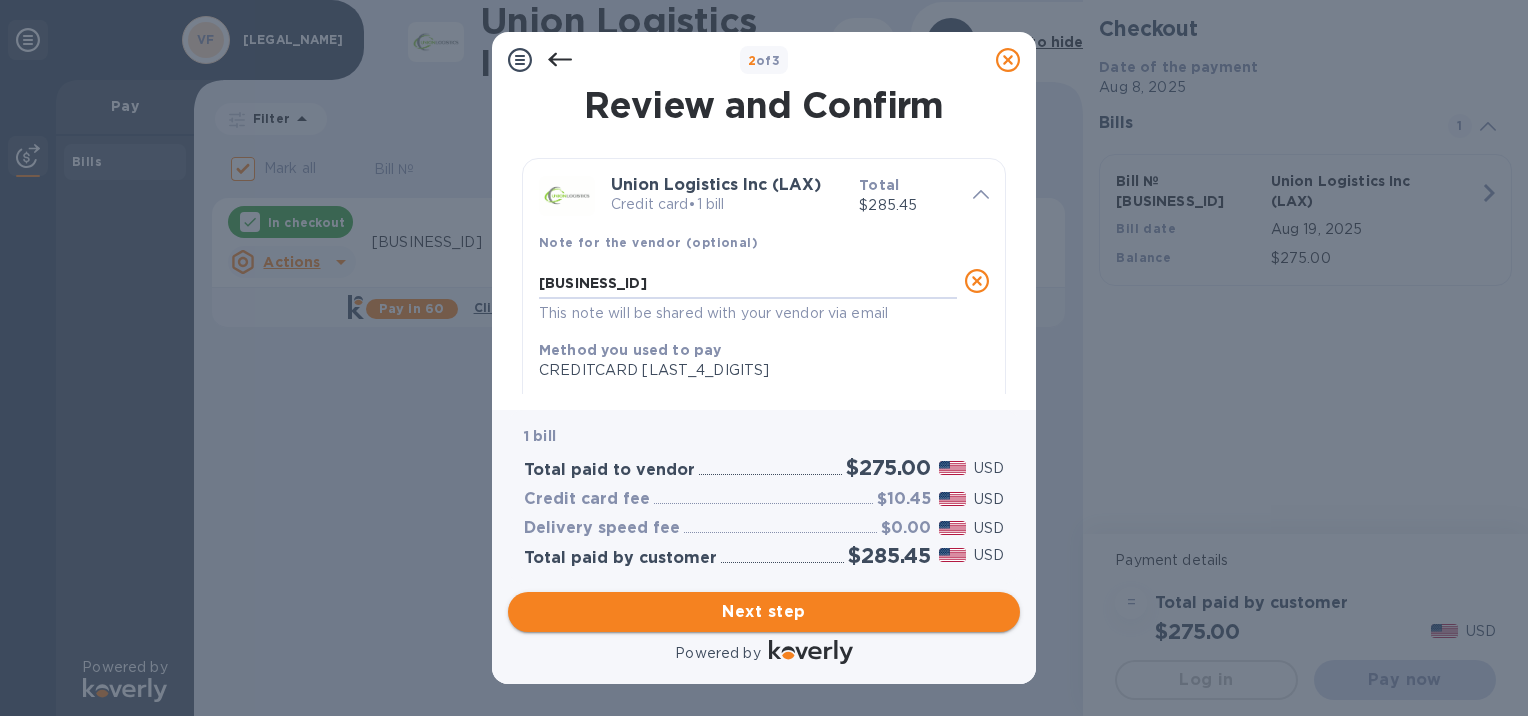 type on "[BUSINESS_ID]" 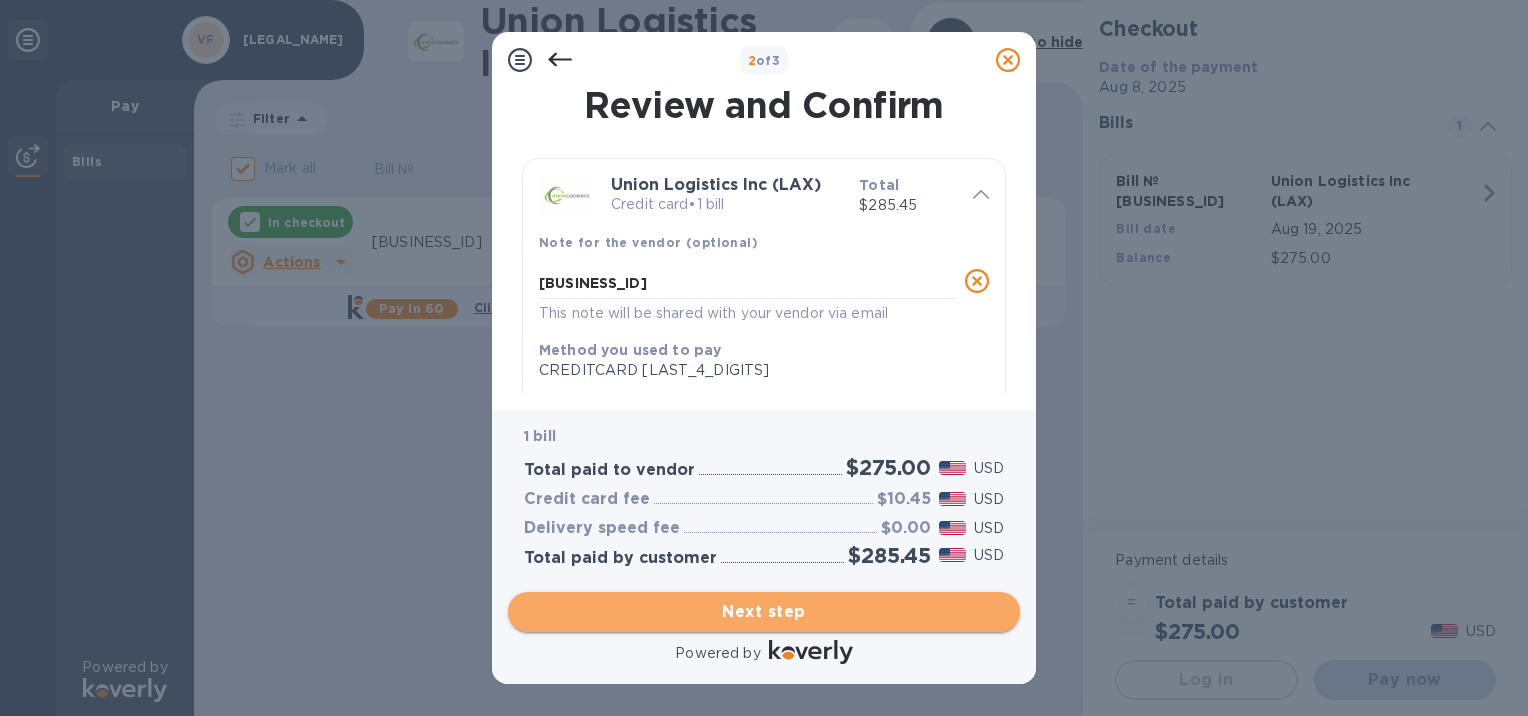 click on "Next step" at bounding box center (764, 612) 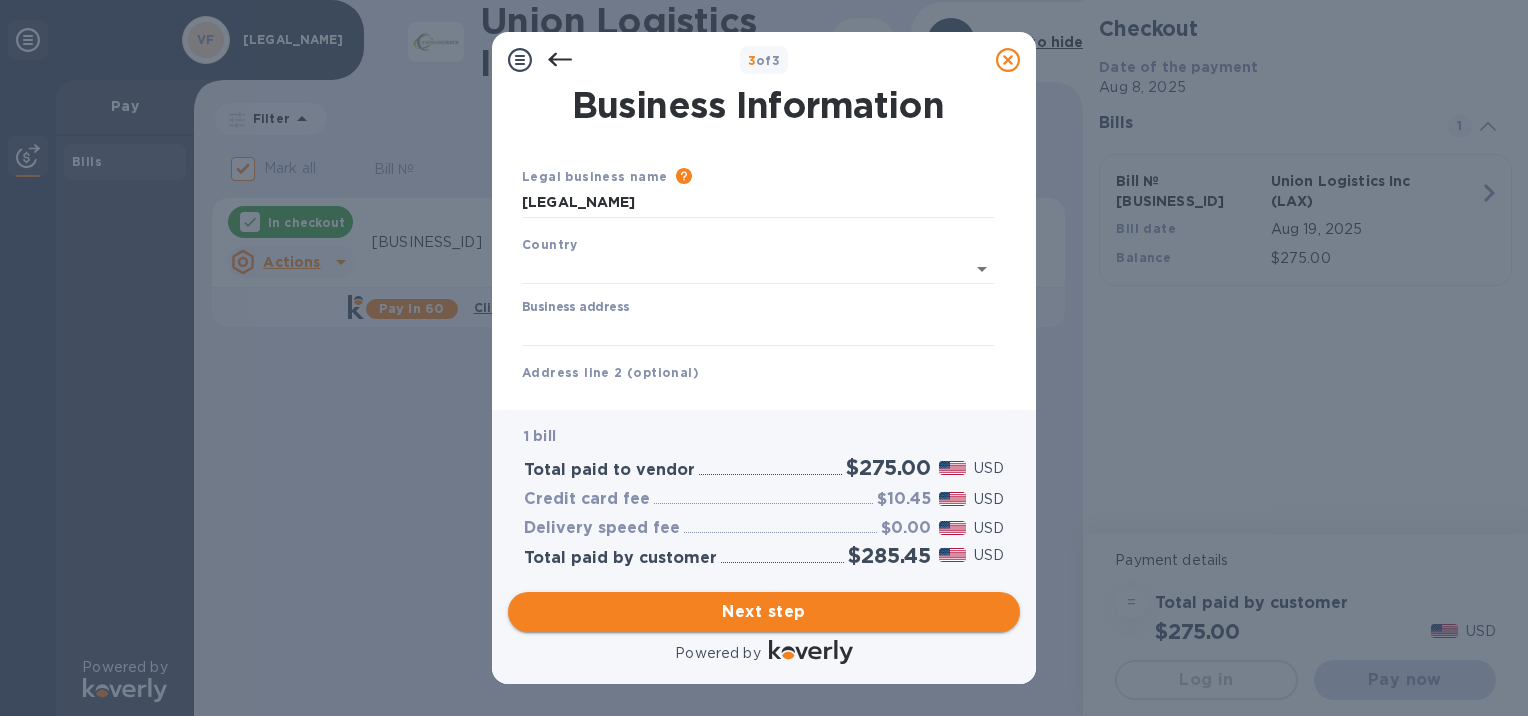 type on "United States" 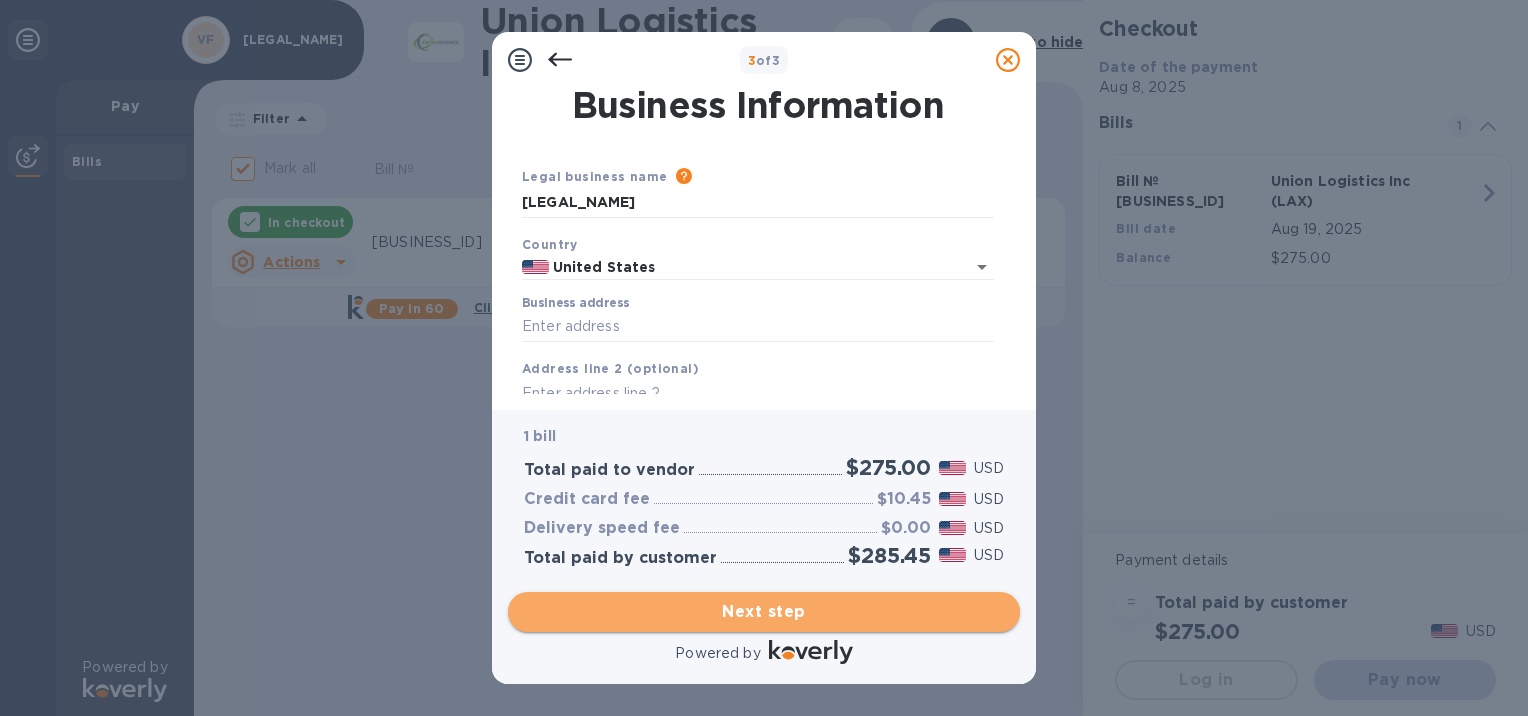click on "Next step" at bounding box center (764, 612) 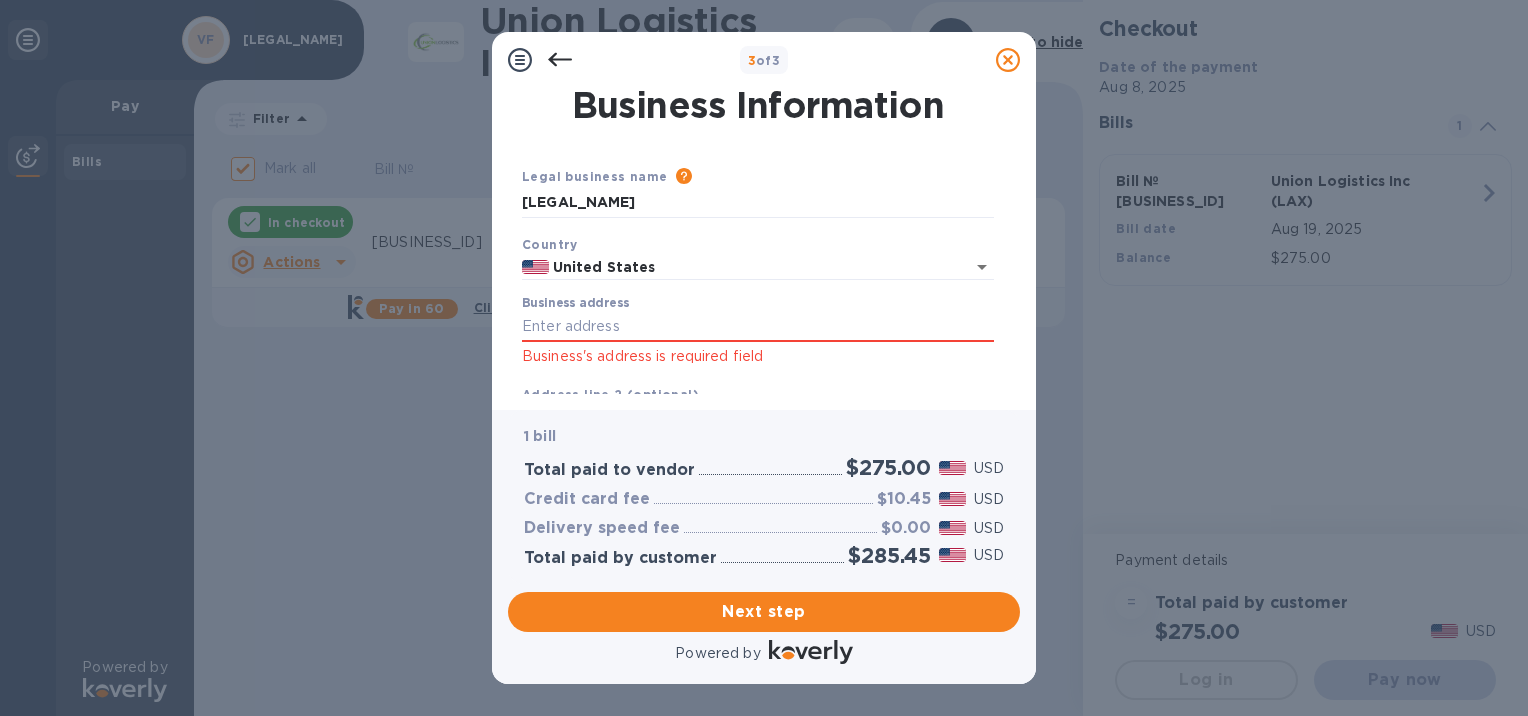 drag, startPoint x: 1024, startPoint y: 192, endPoint x: 1027, endPoint y: 220, distance: 28.160255 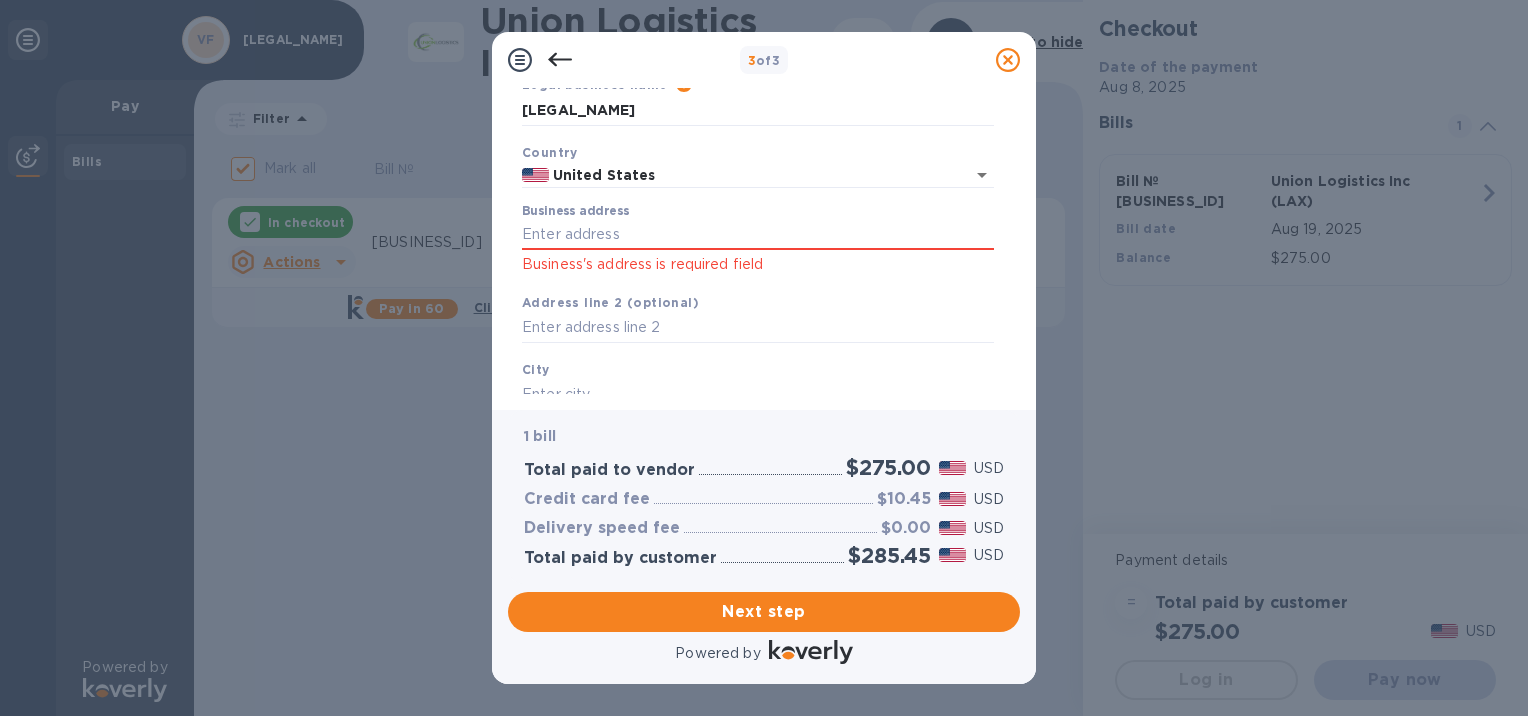 scroll, scrollTop: 93, scrollLeft: 0, axis: vertical 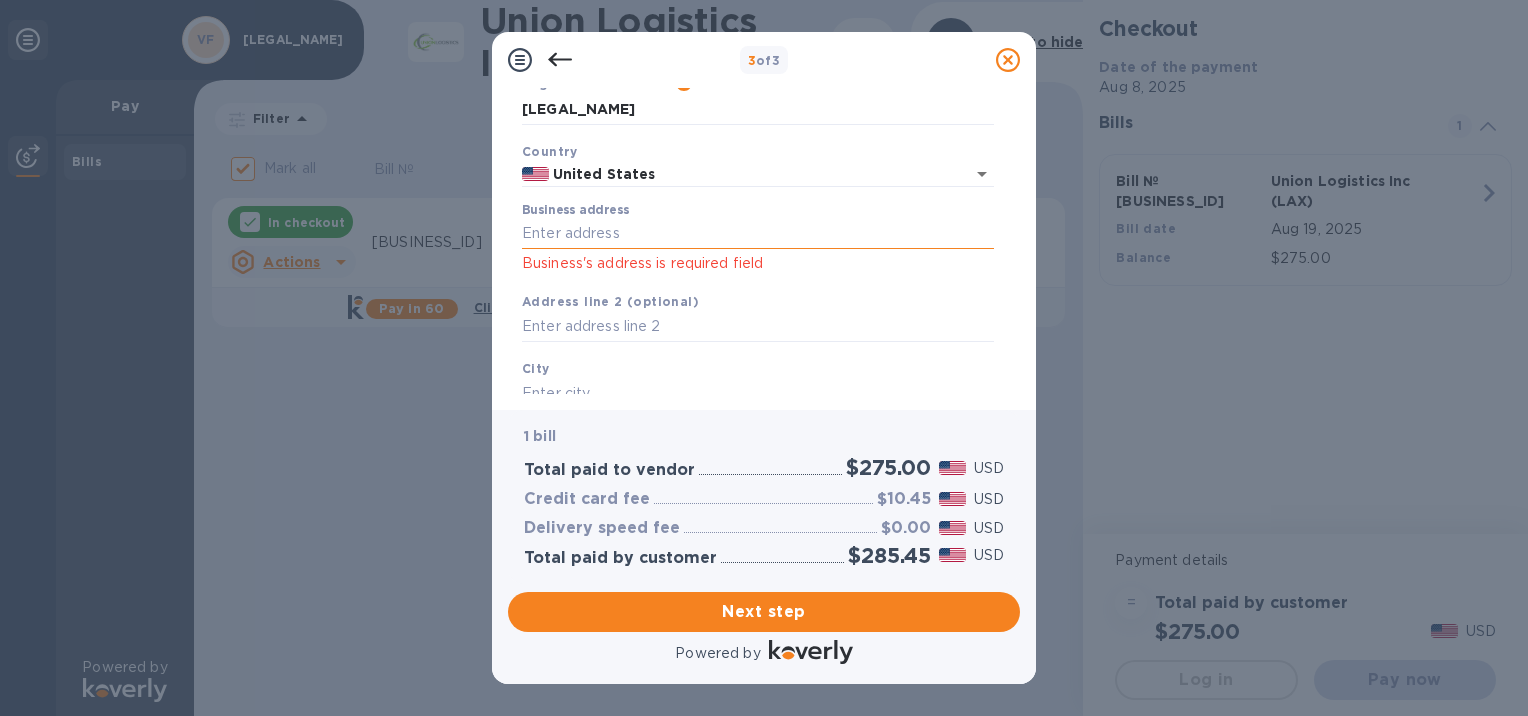 click on "Business address" at bounding box center [758, 234] 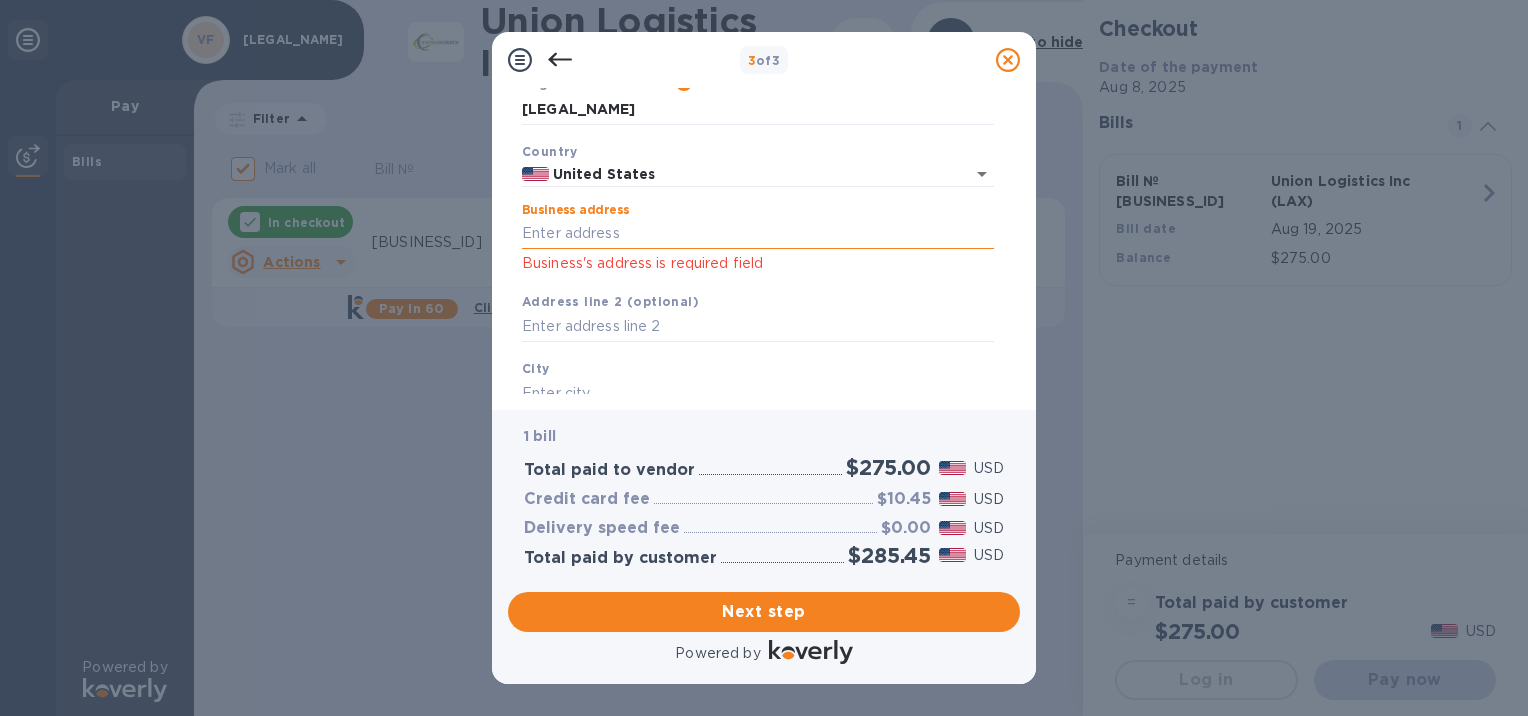type on "[NUMBER] [STREET], Ste [NUMBER]" 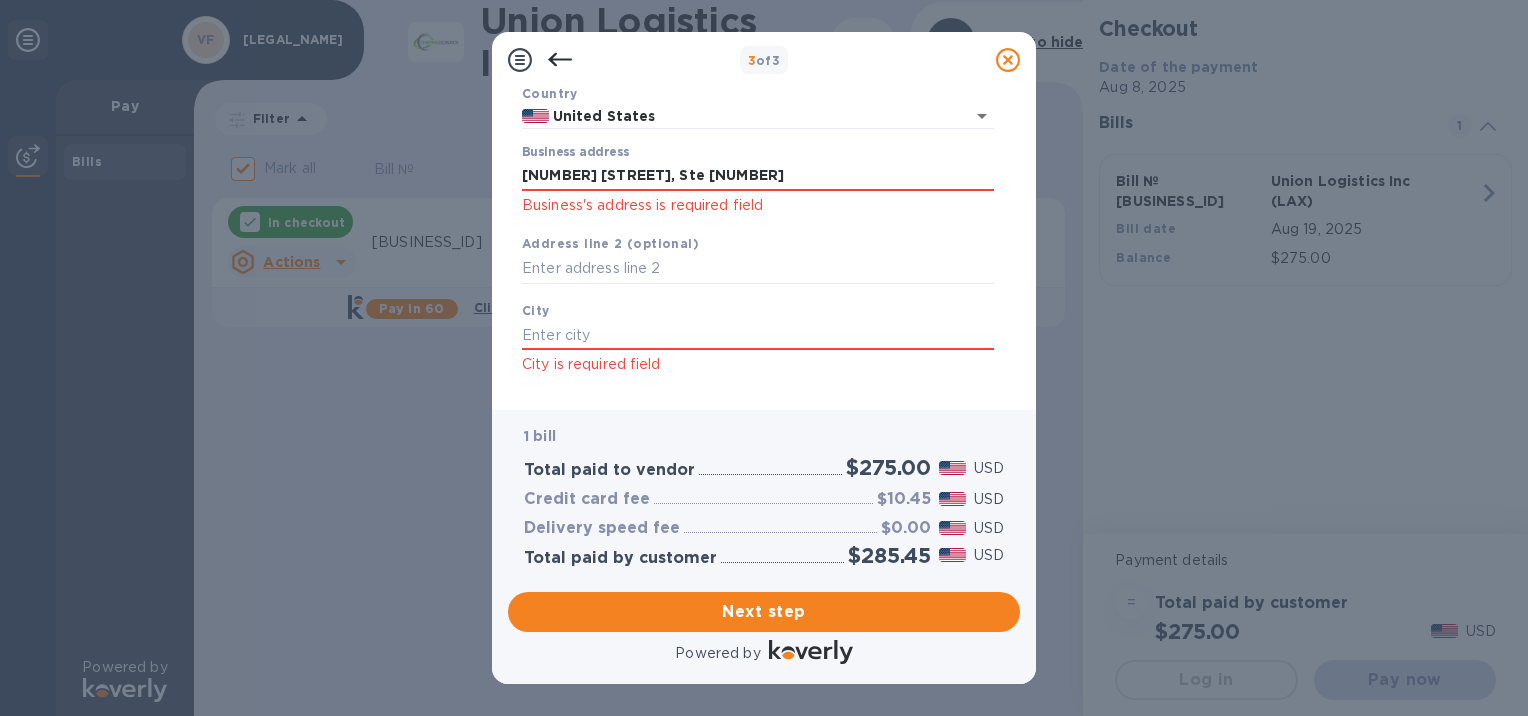 scroll, scrollTop: 170, scrollLeft: 0, axis: vertical 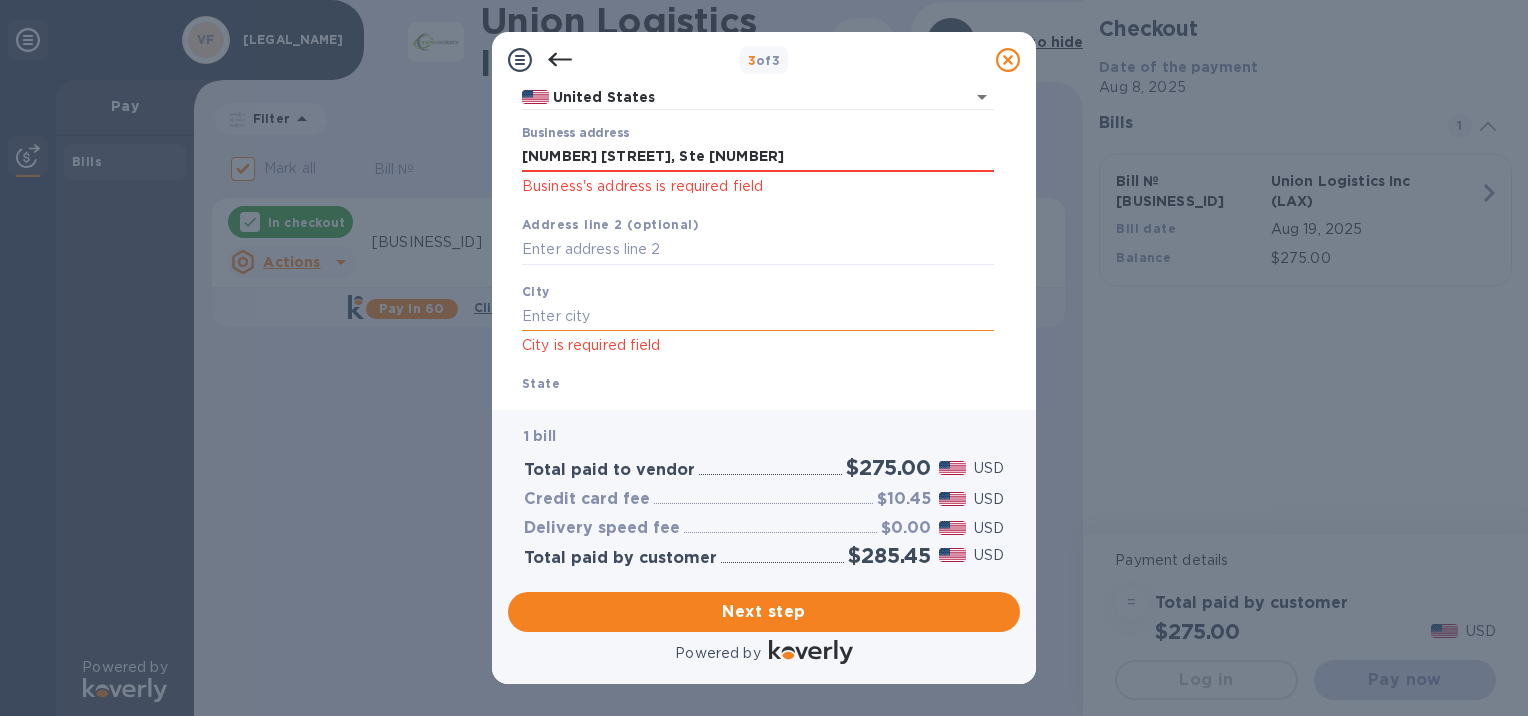 click at bounding box center [758, 316] 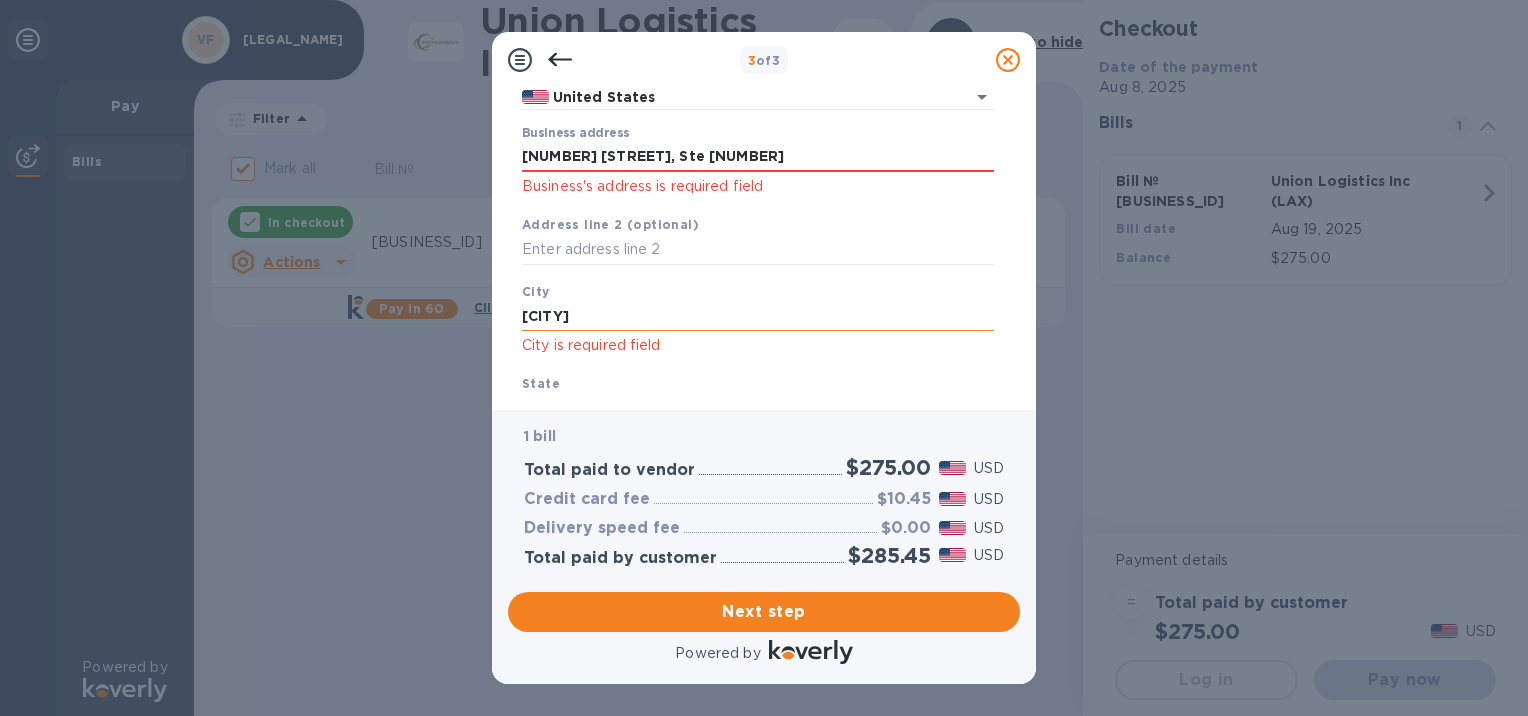 type on "[CITY]" 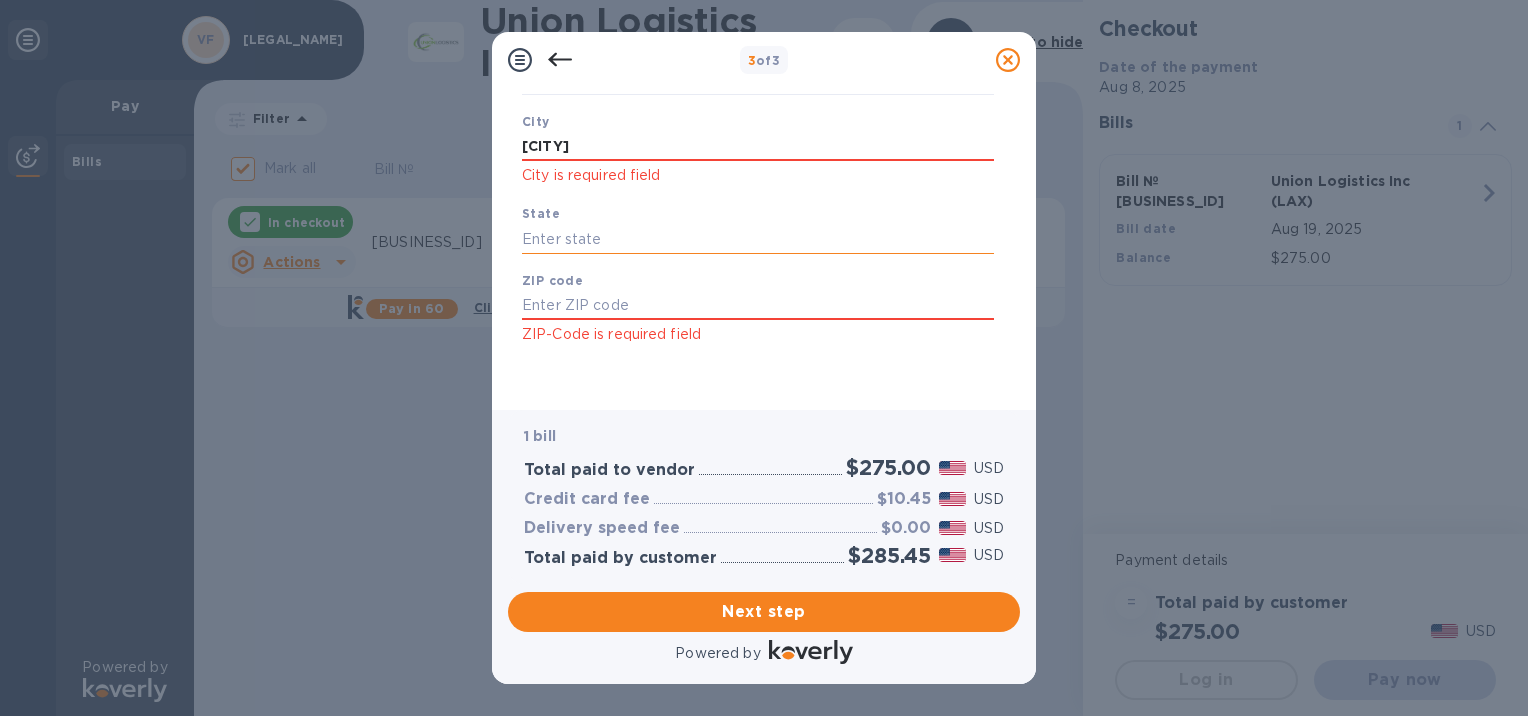 click at bounding box center (758, 239) 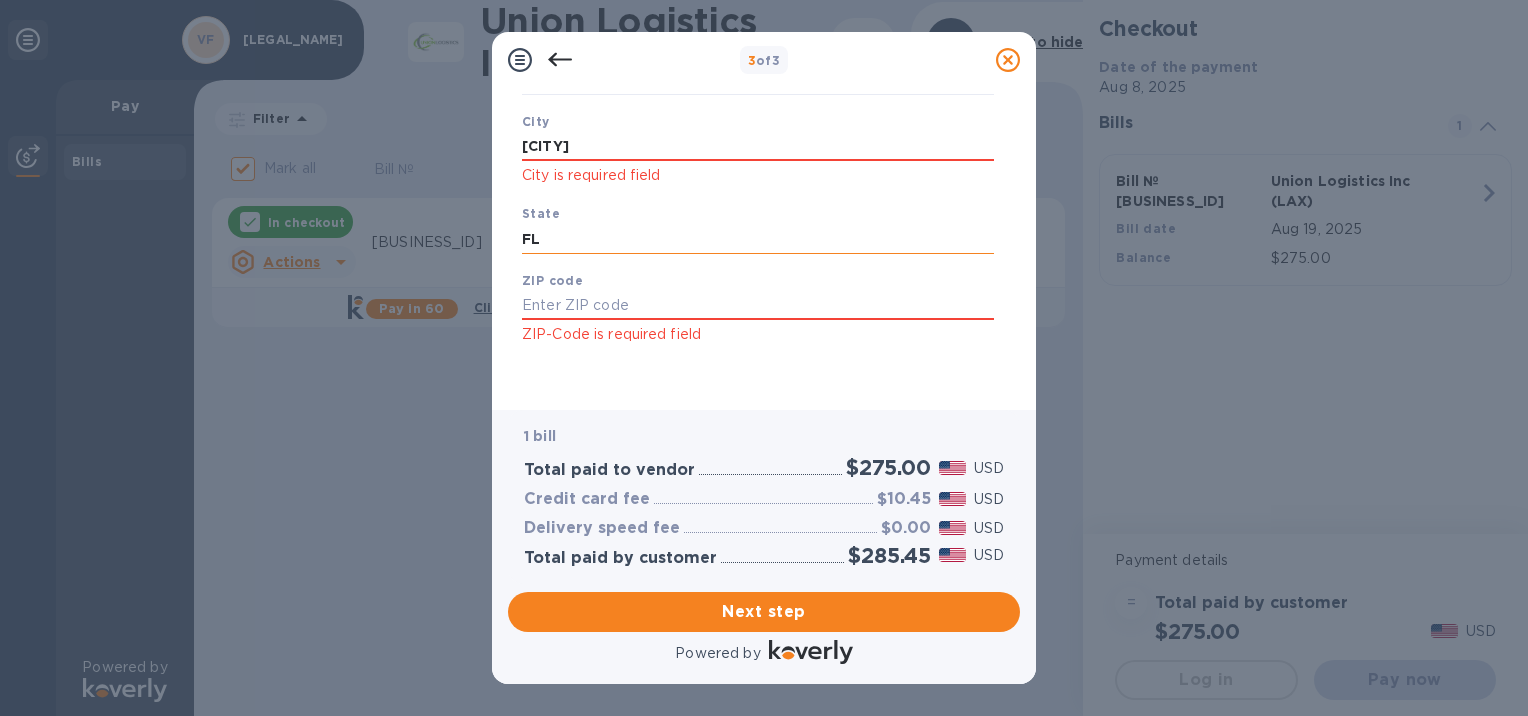 type on "FL" 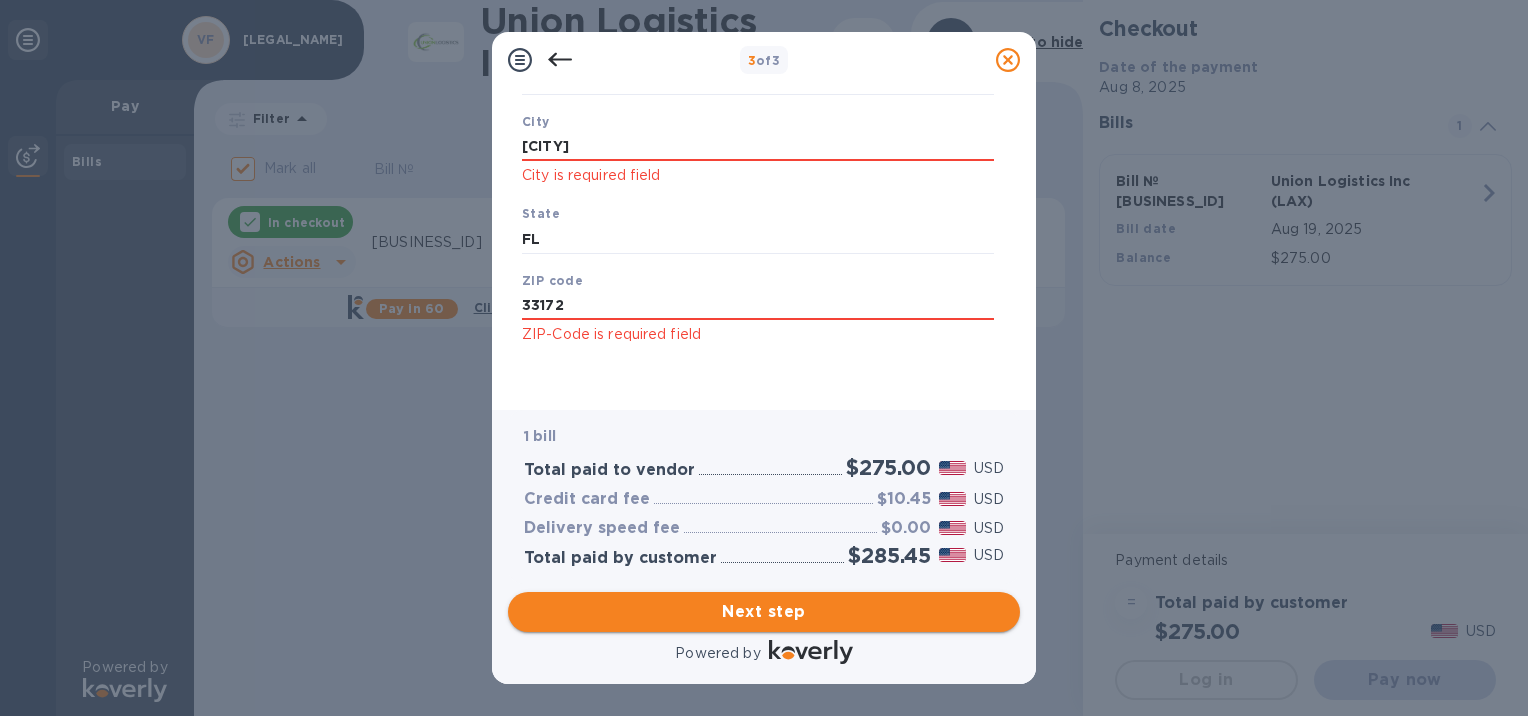 type on "33172" 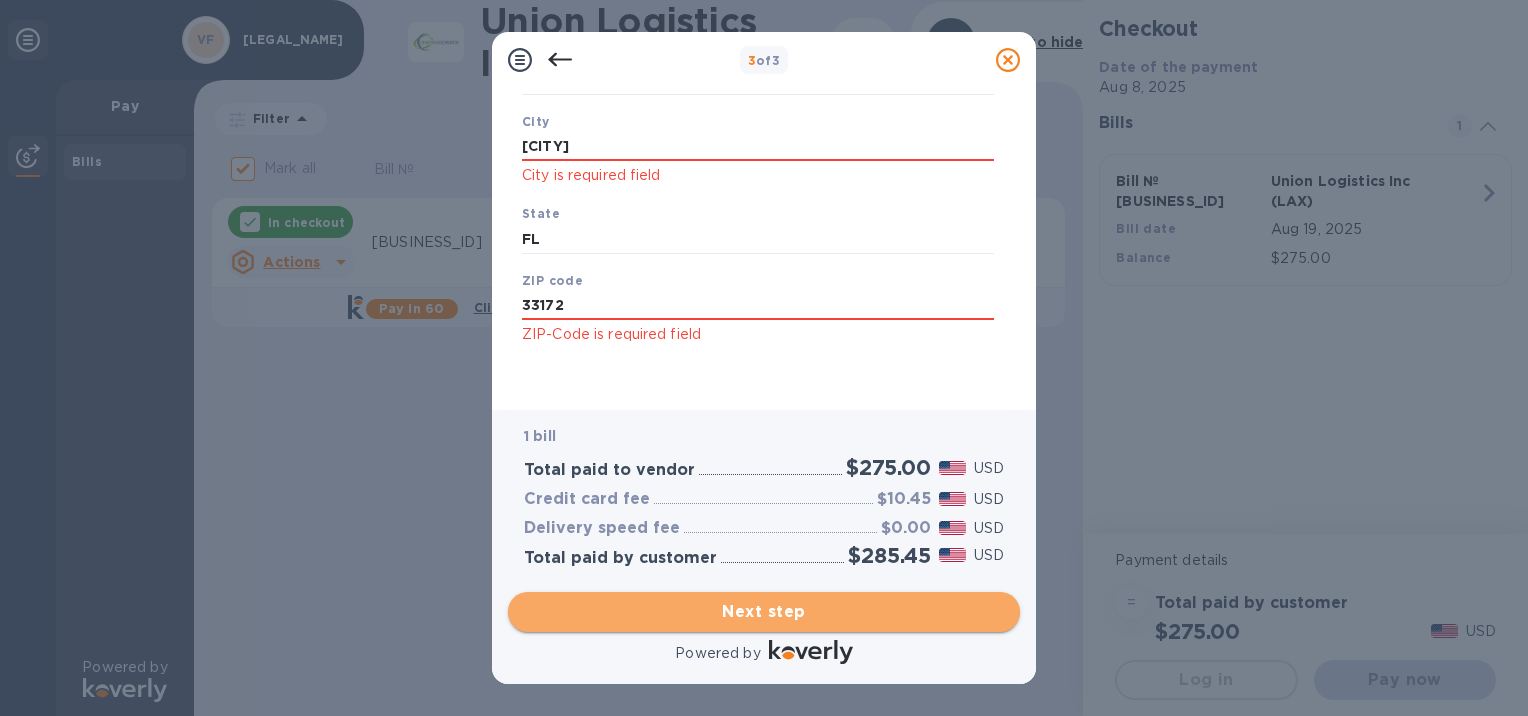 click on "Next step" at bounding box center [764, 612] 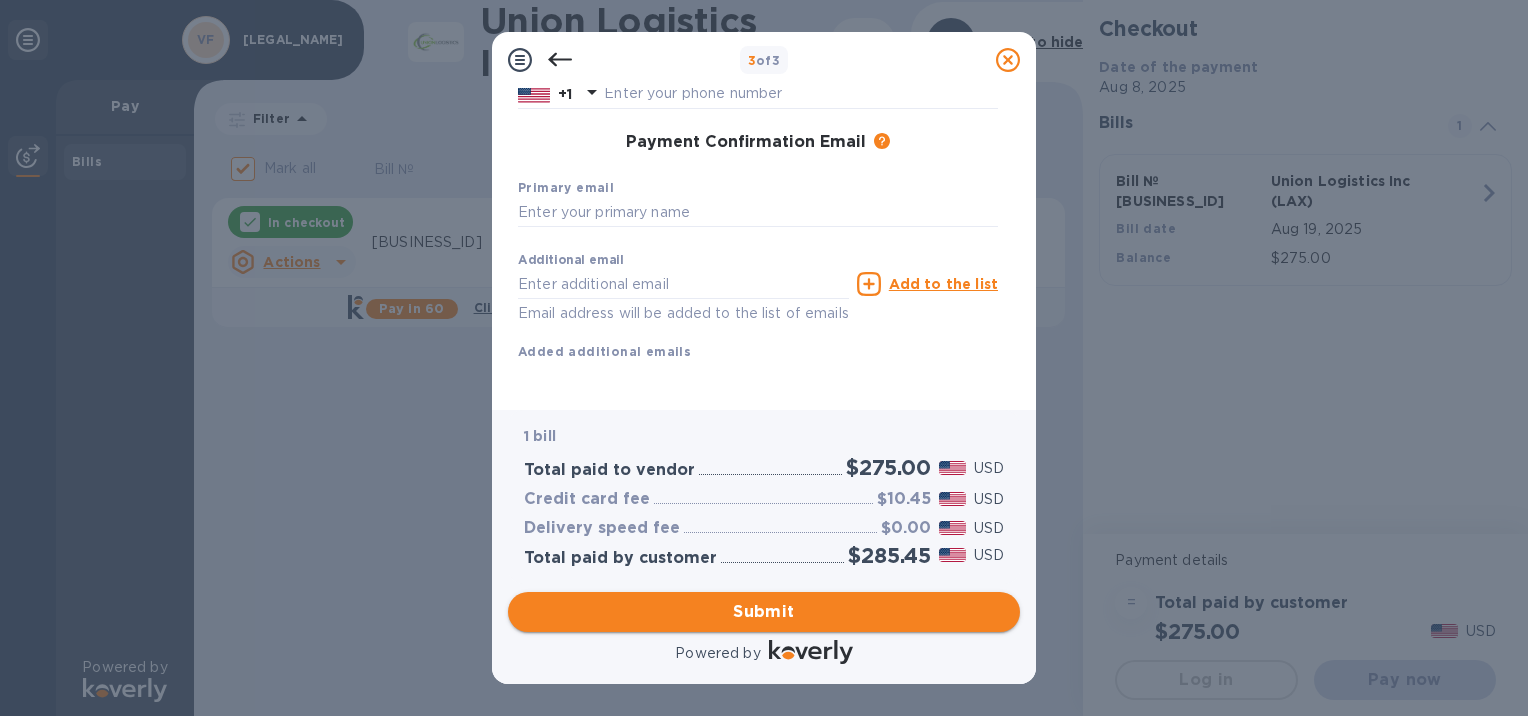 scroll, scrollTop: 311, scrollLeft: 0, axis: vertical 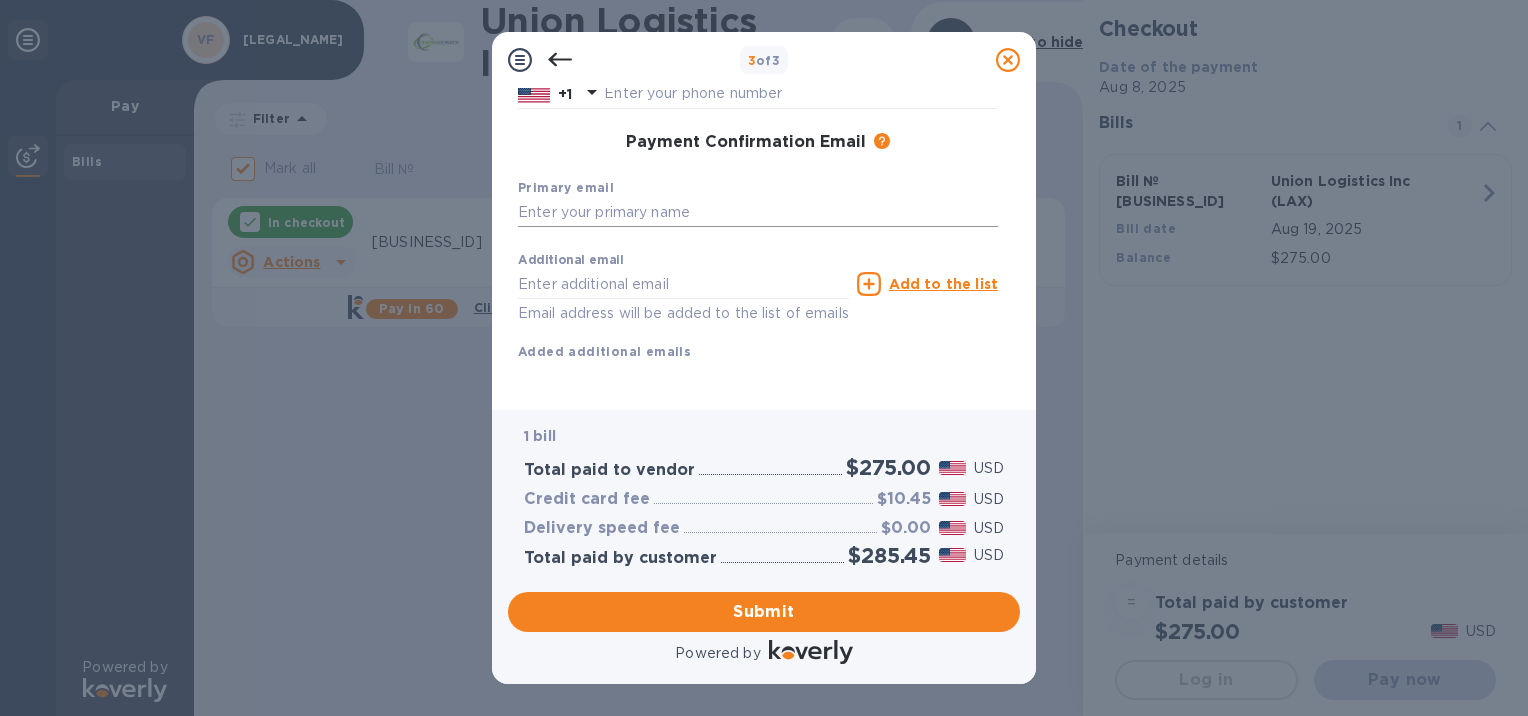 click at bounding box center [758, 213] 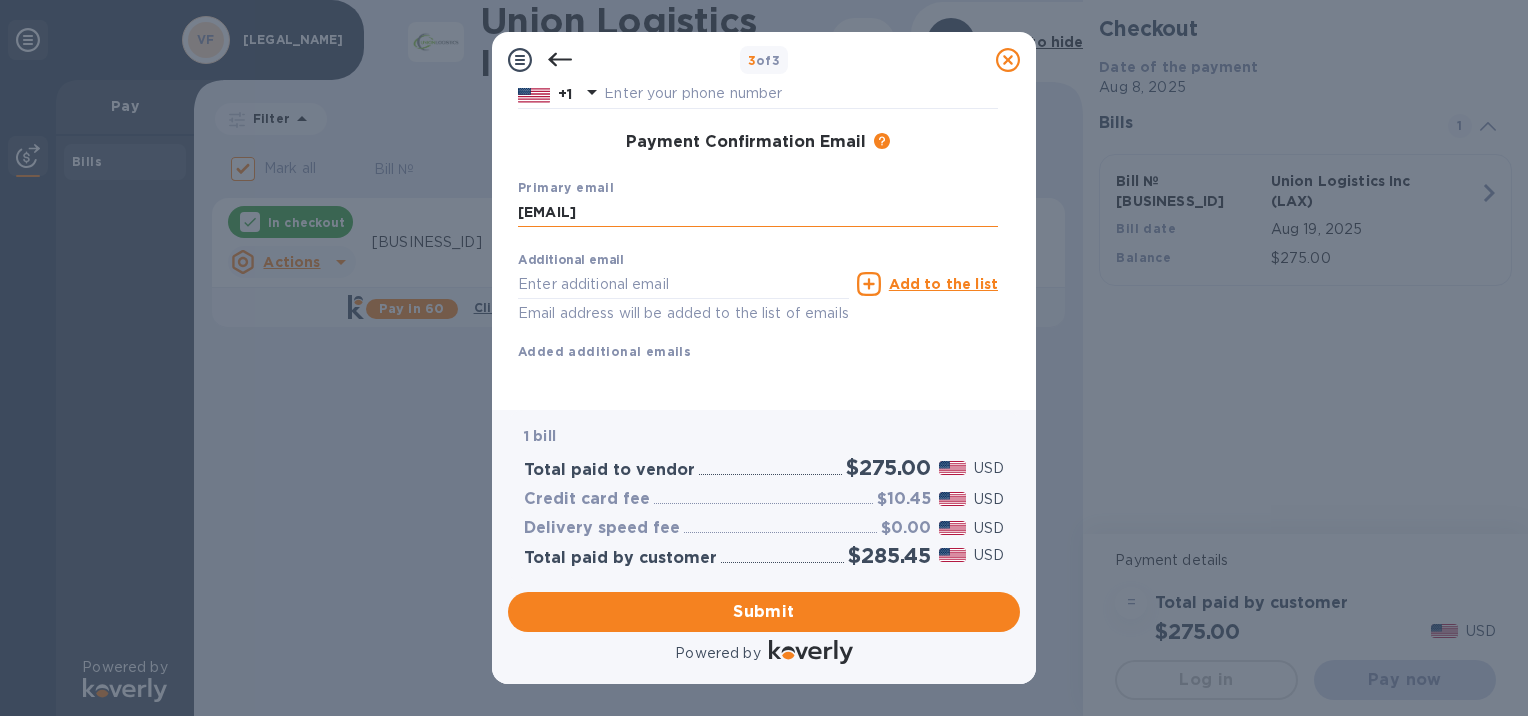 type on "[EMAIL]" 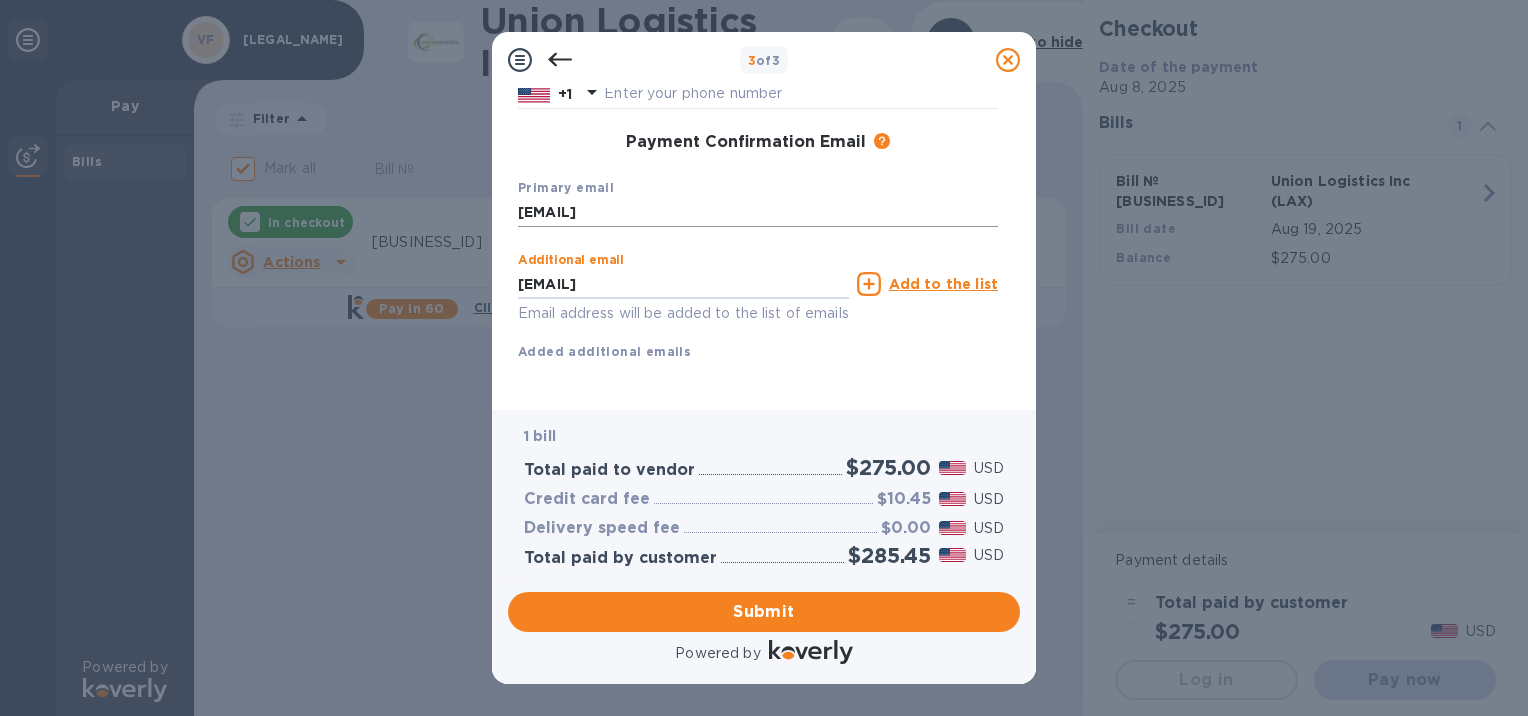 type on "[EMAIL]" 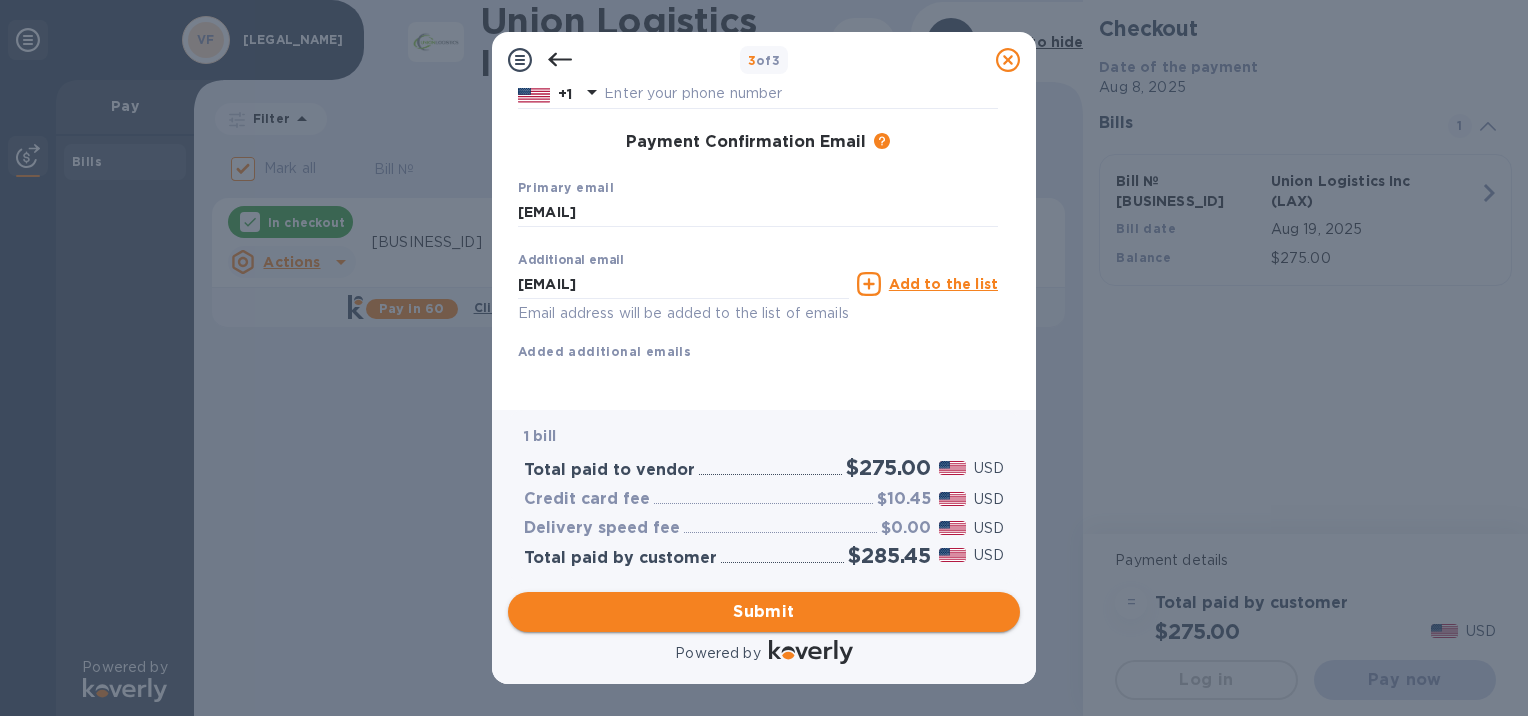 click on "Submit" at bounding box center [764, 612] 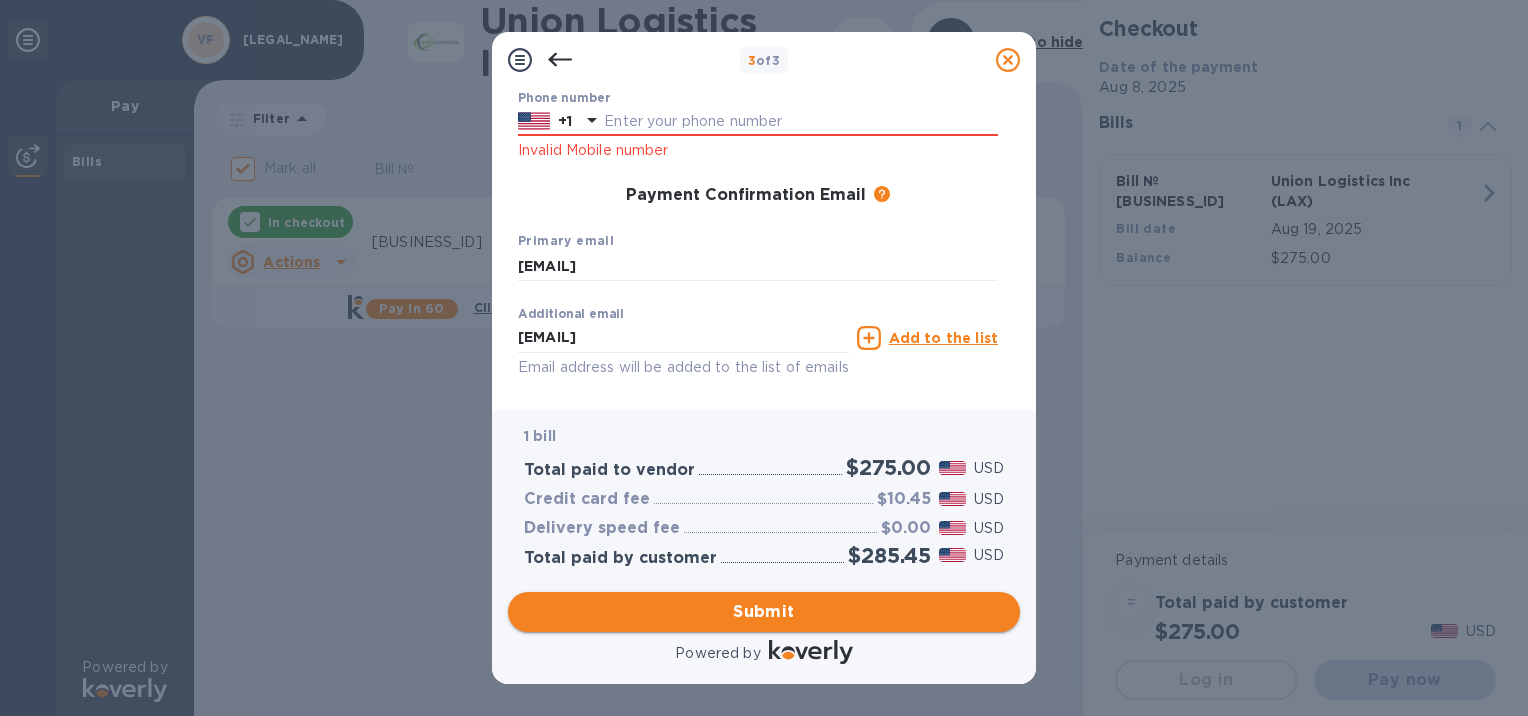 scroll, scrollTop: 363, scrollLeft: 0, axis: vertical 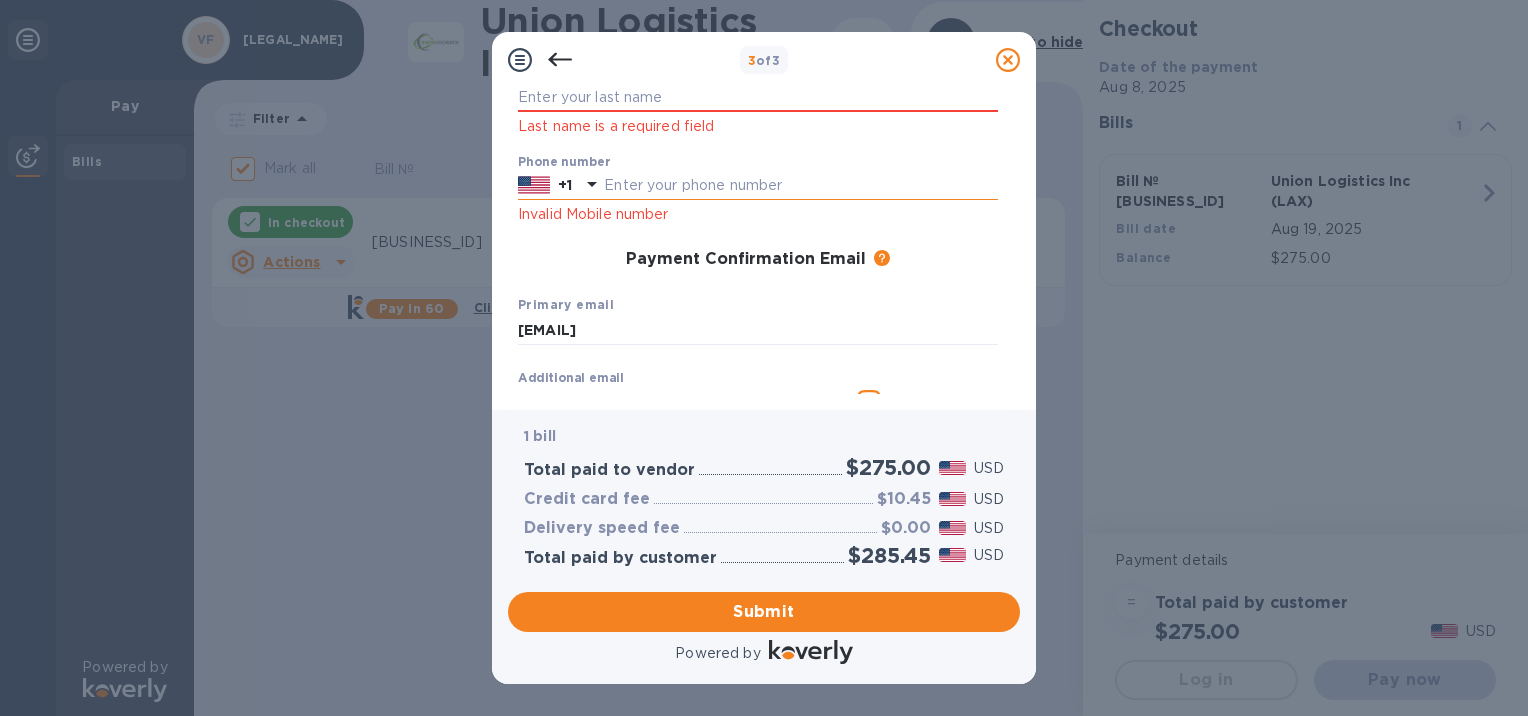 click at bounding box center [801, 186] 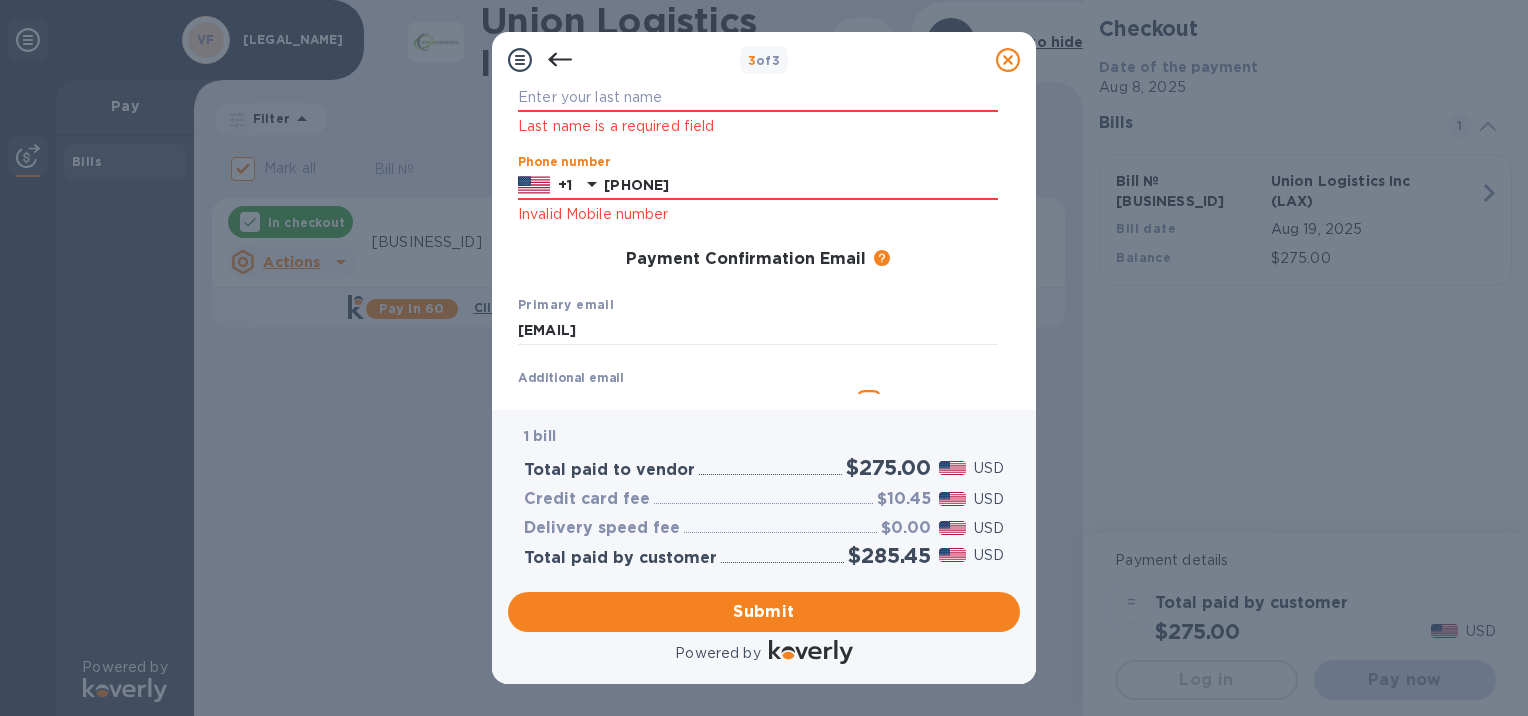 type on "[PHONE]" 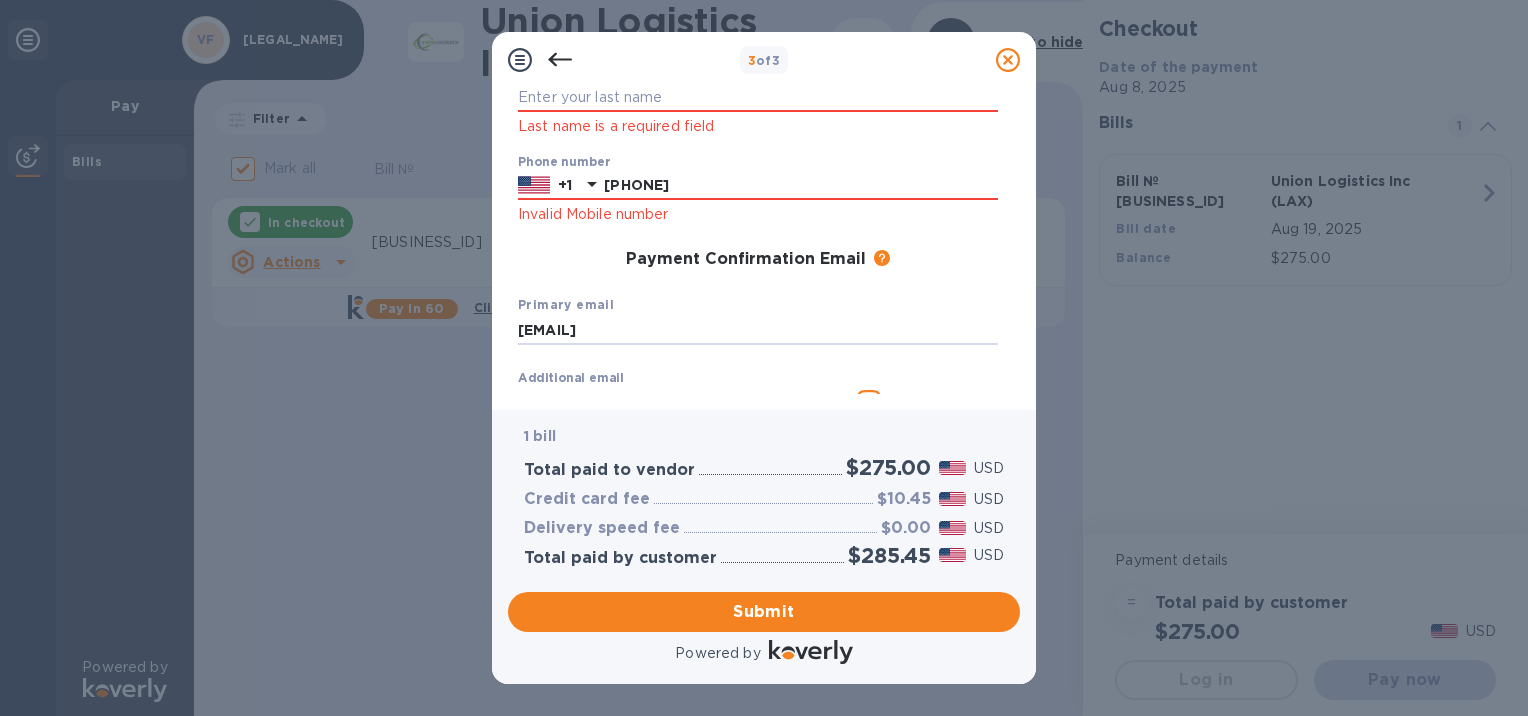 scroll, scrollTop: 271, scrollLeft: 0, axis: vertical 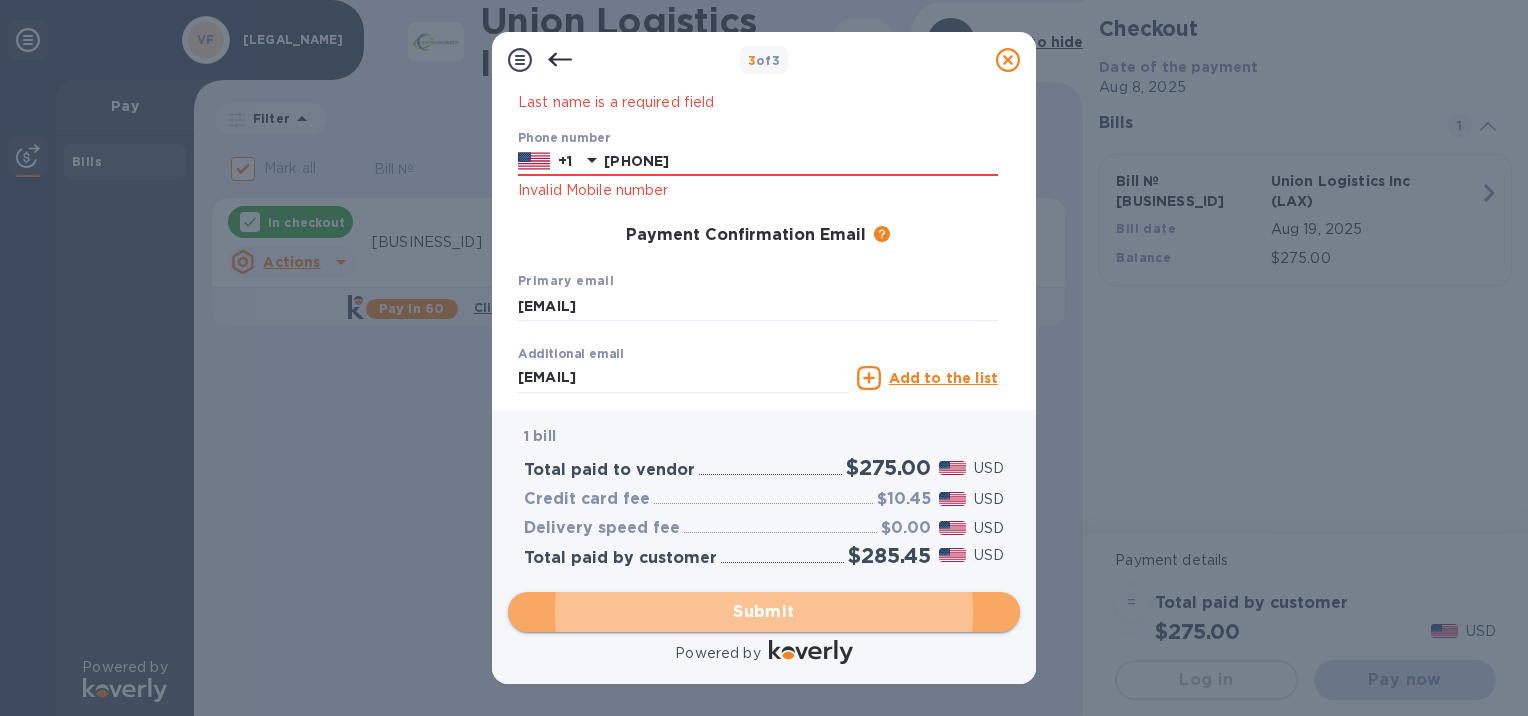 click on "Submit" at bounding box center (764, 612) 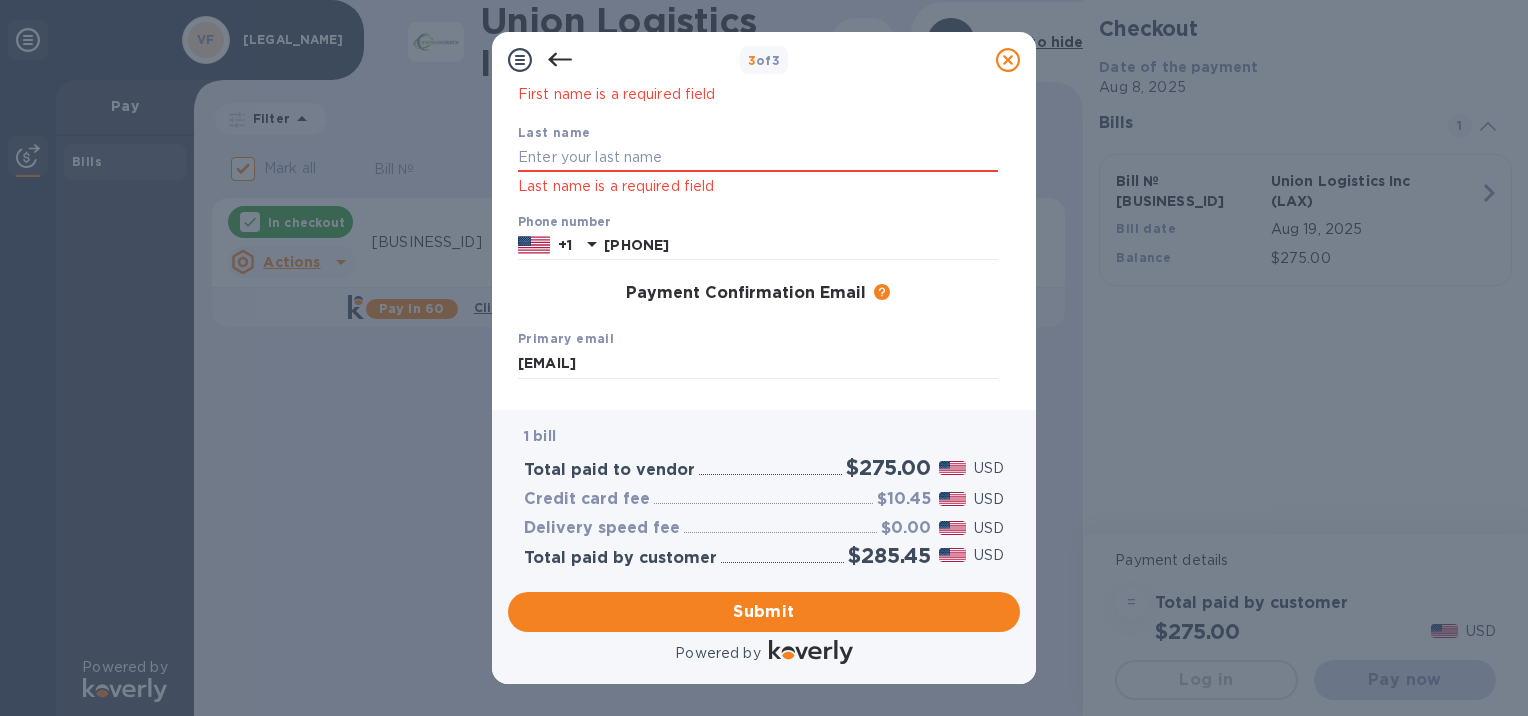 scroll, scrollTop: 165, scrollLeft: 0, axis: vertical 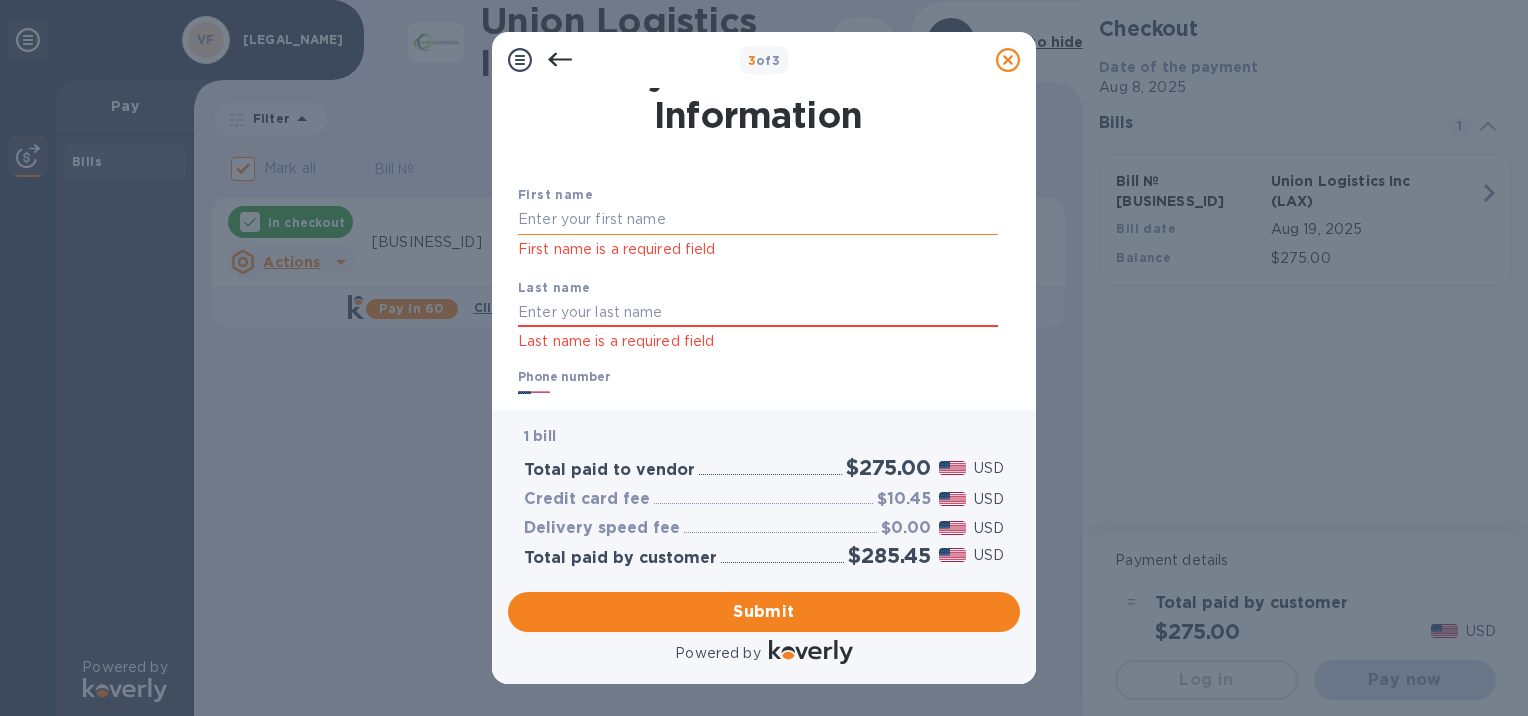 click at bounding box center [758, 220] 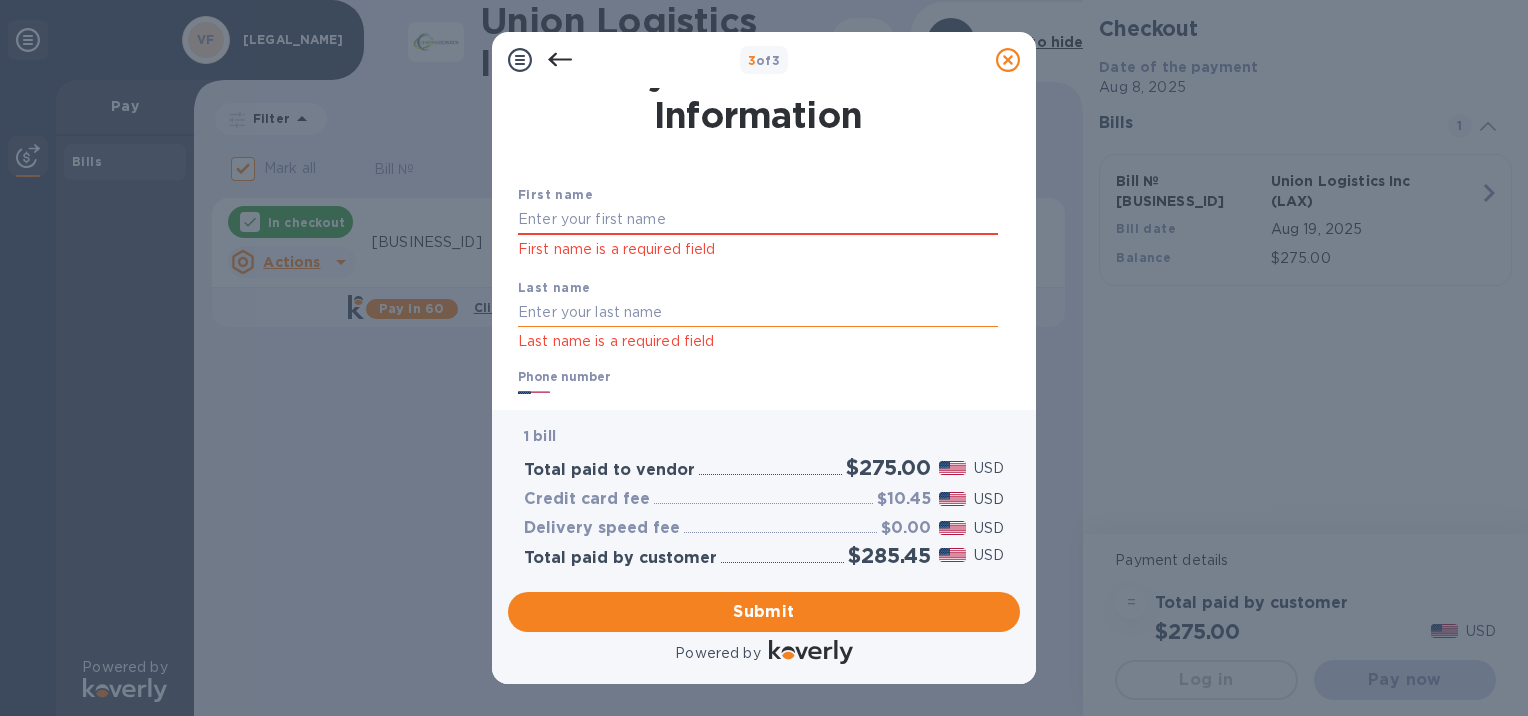 type on "[FIRST]" 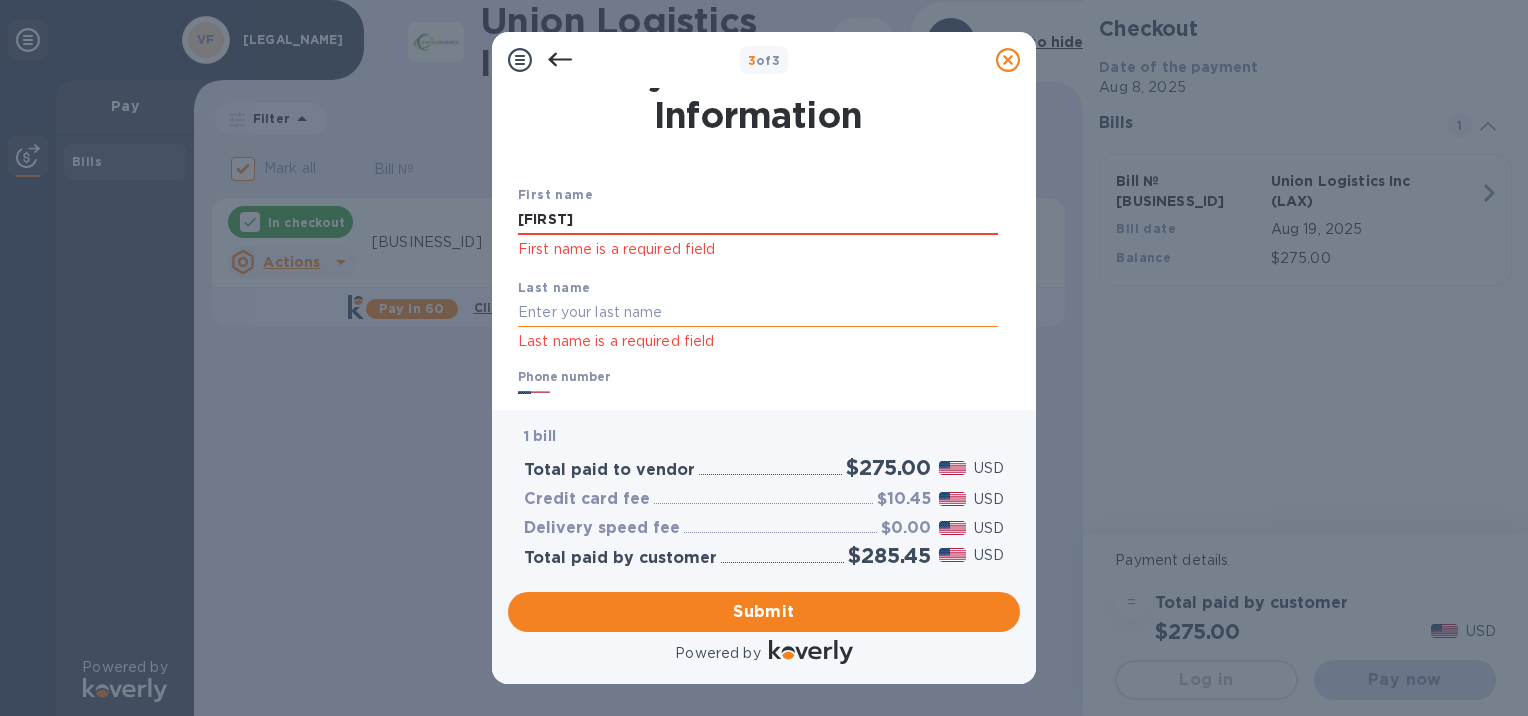 type on "Williams" 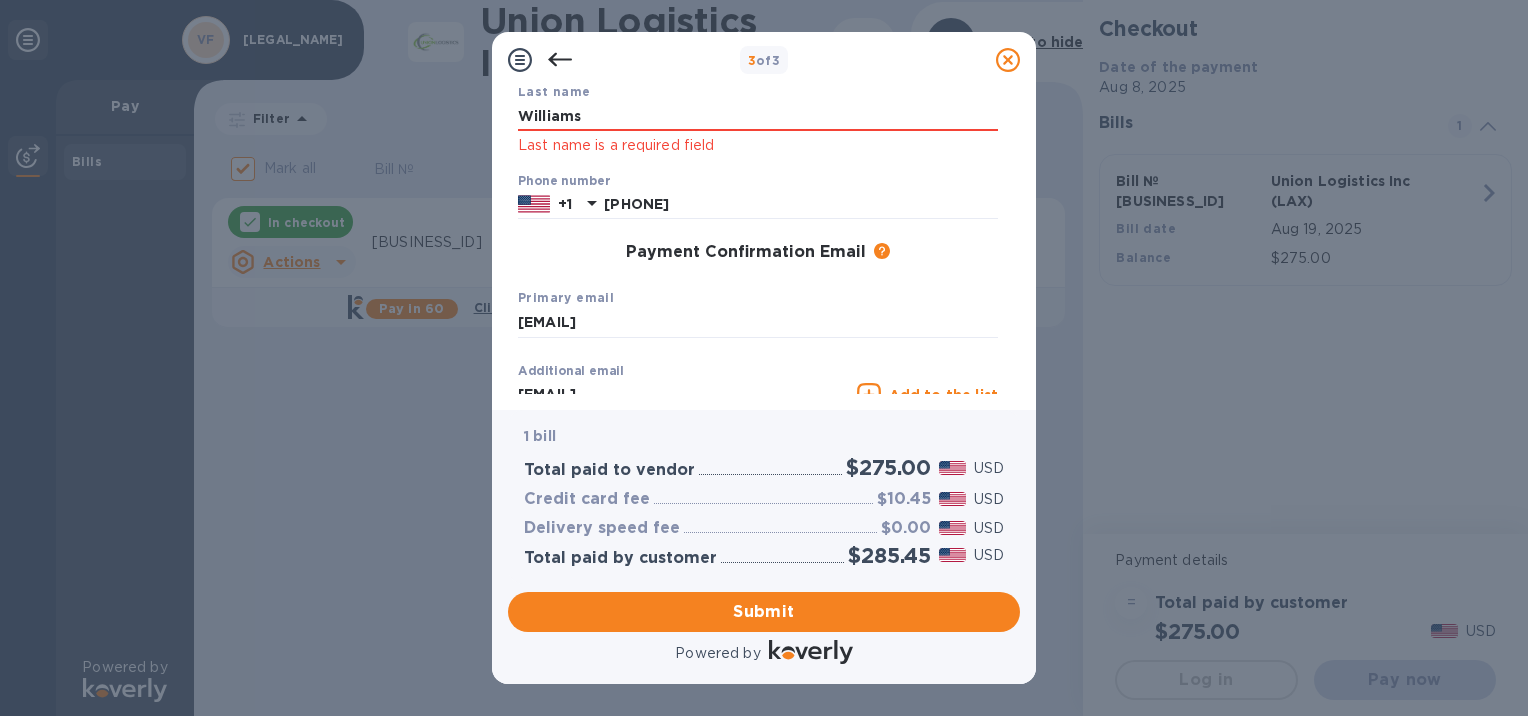 scroll, scrollTop: 269, scrollLeft: 0, axis: vertical 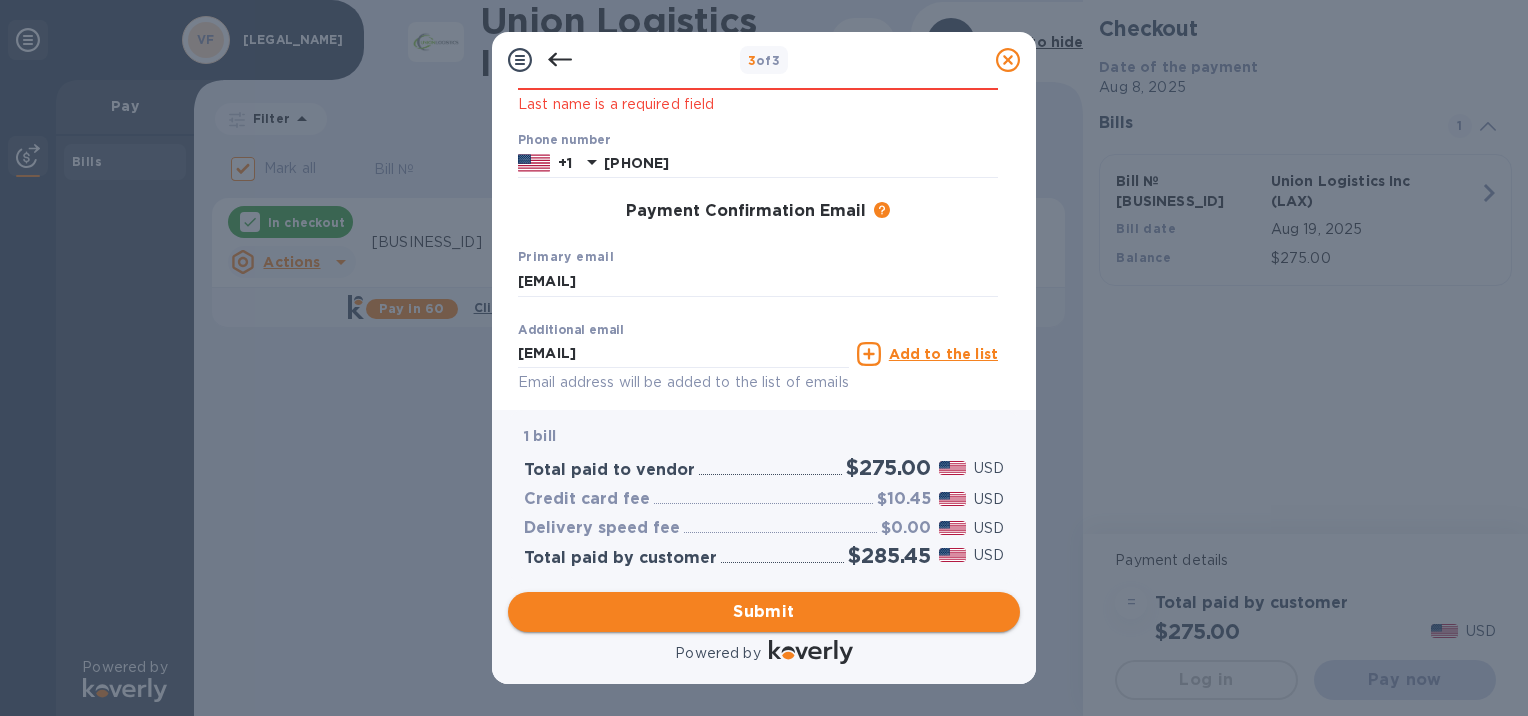 click on "Submit" at bounding box center (764, 612) 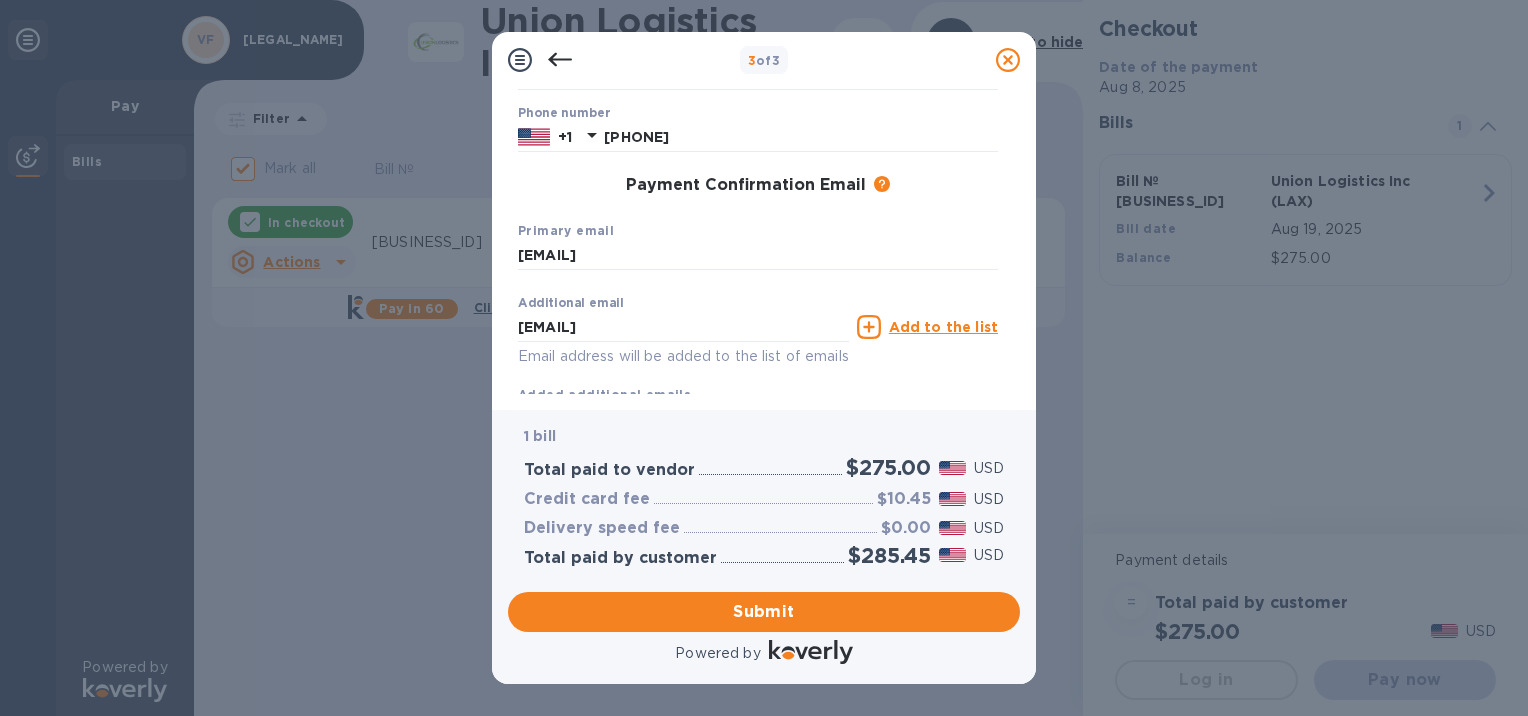 drag, startPoint x: 1020, startPoint y: 309, endPoint x: 1022, endPoint y: 279, distance: 30.066593 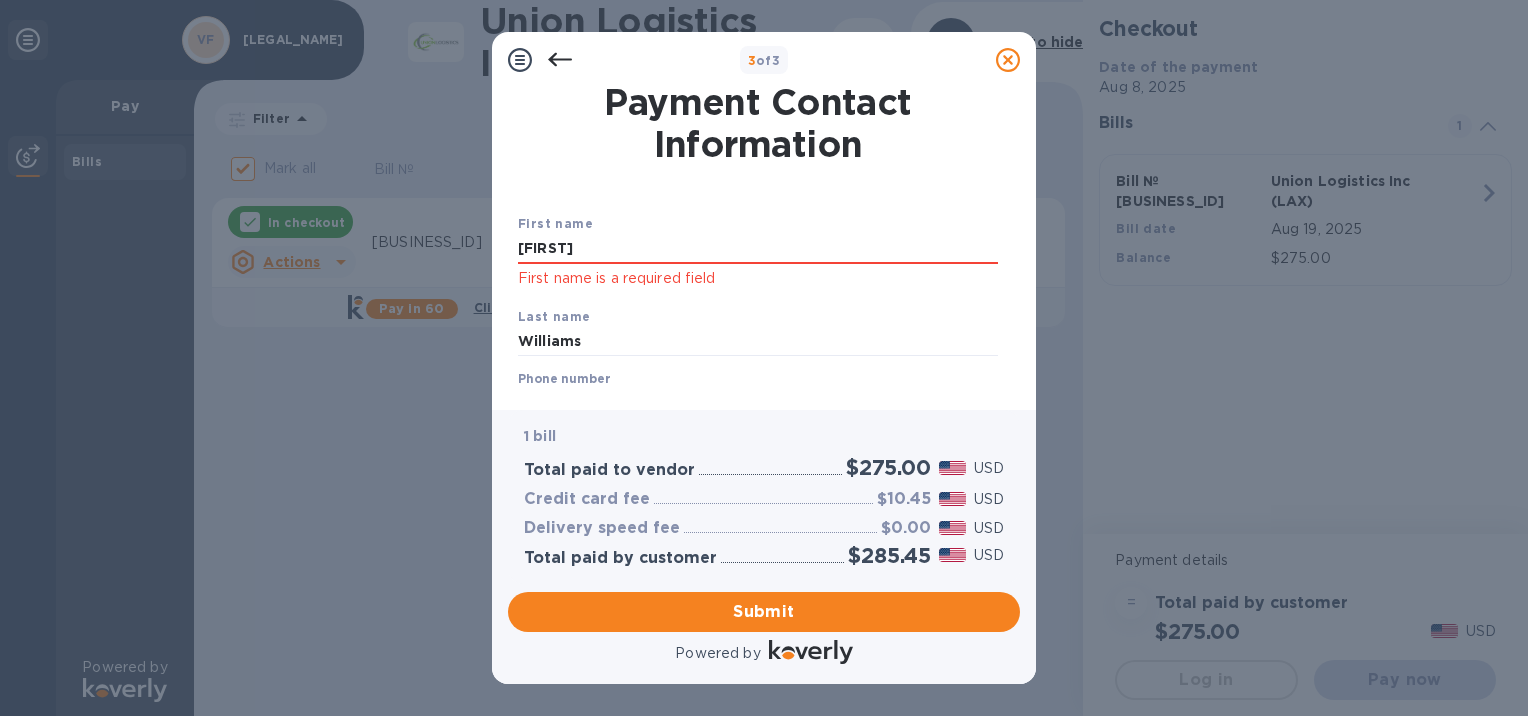 scroll, scrollTop: 0, scrollLeft: 0, axis: both 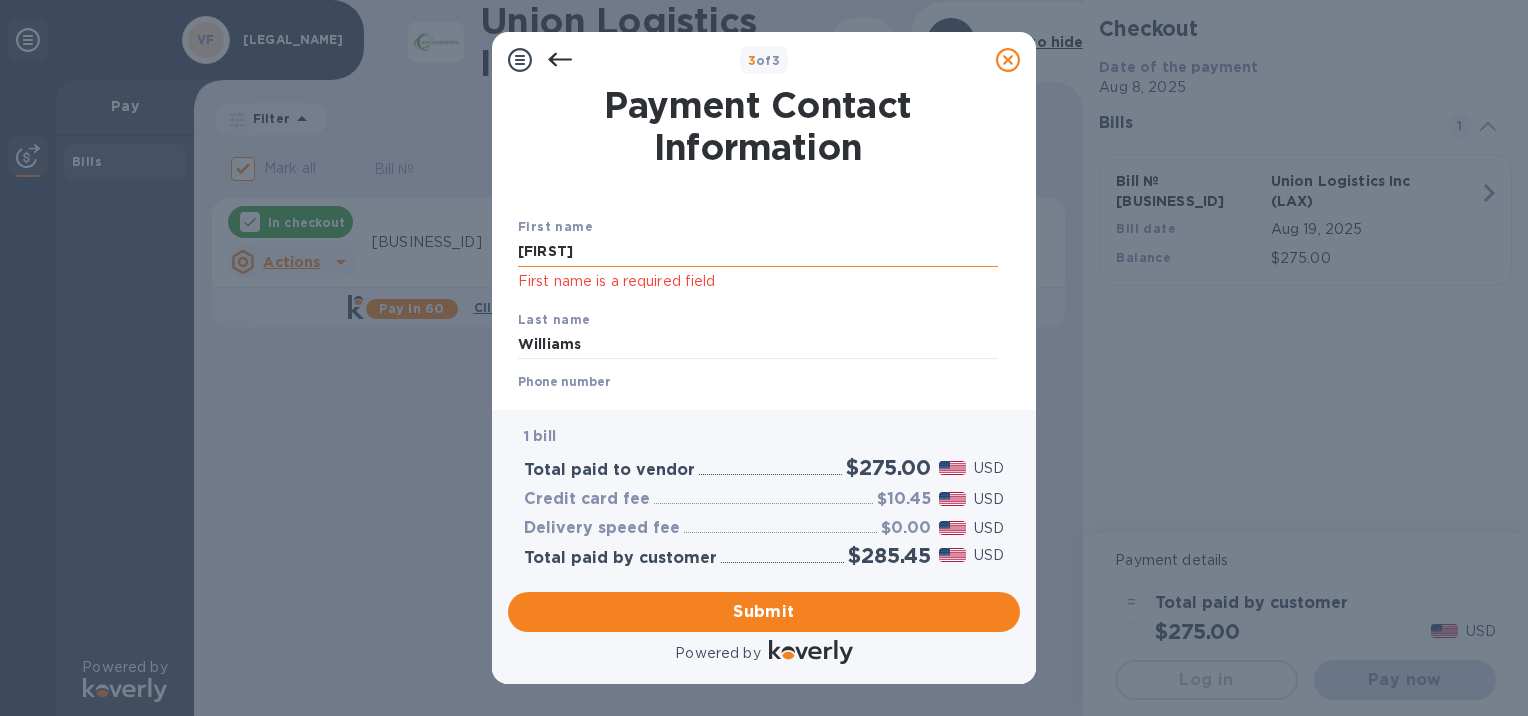 click on "[FIRST]" at bounding box center [758, 252] 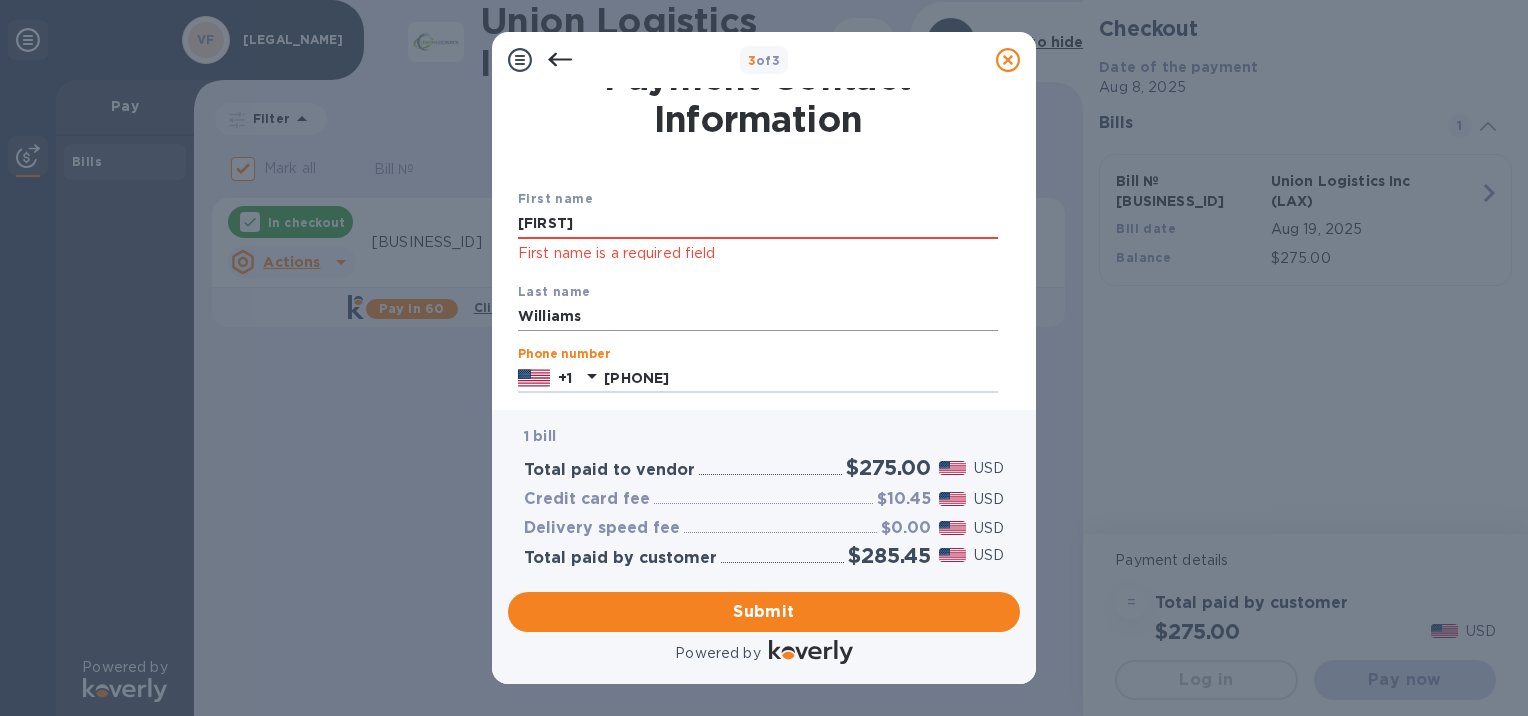 scroll, scrollTop: 285, scrollLeft: 0, axis: vertical 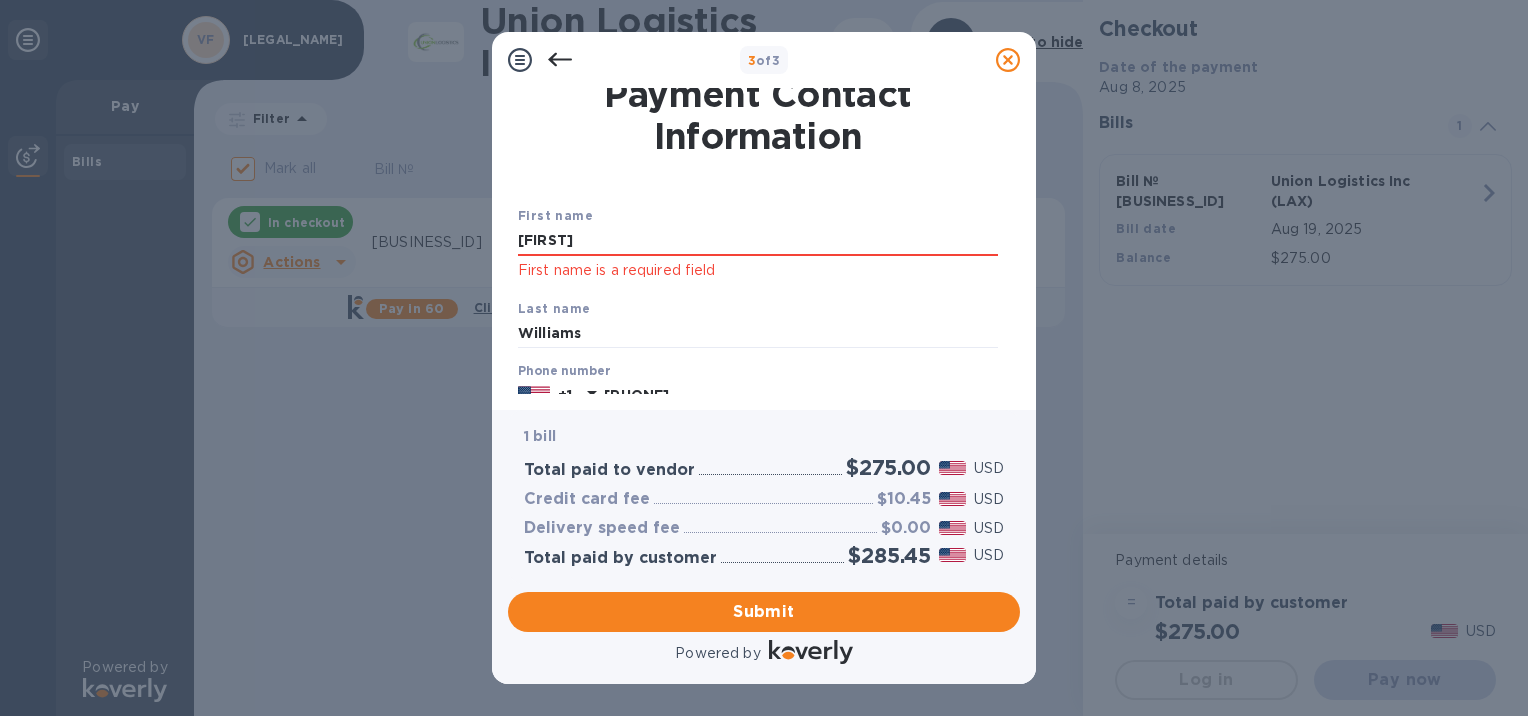 type on "[FIRST]" 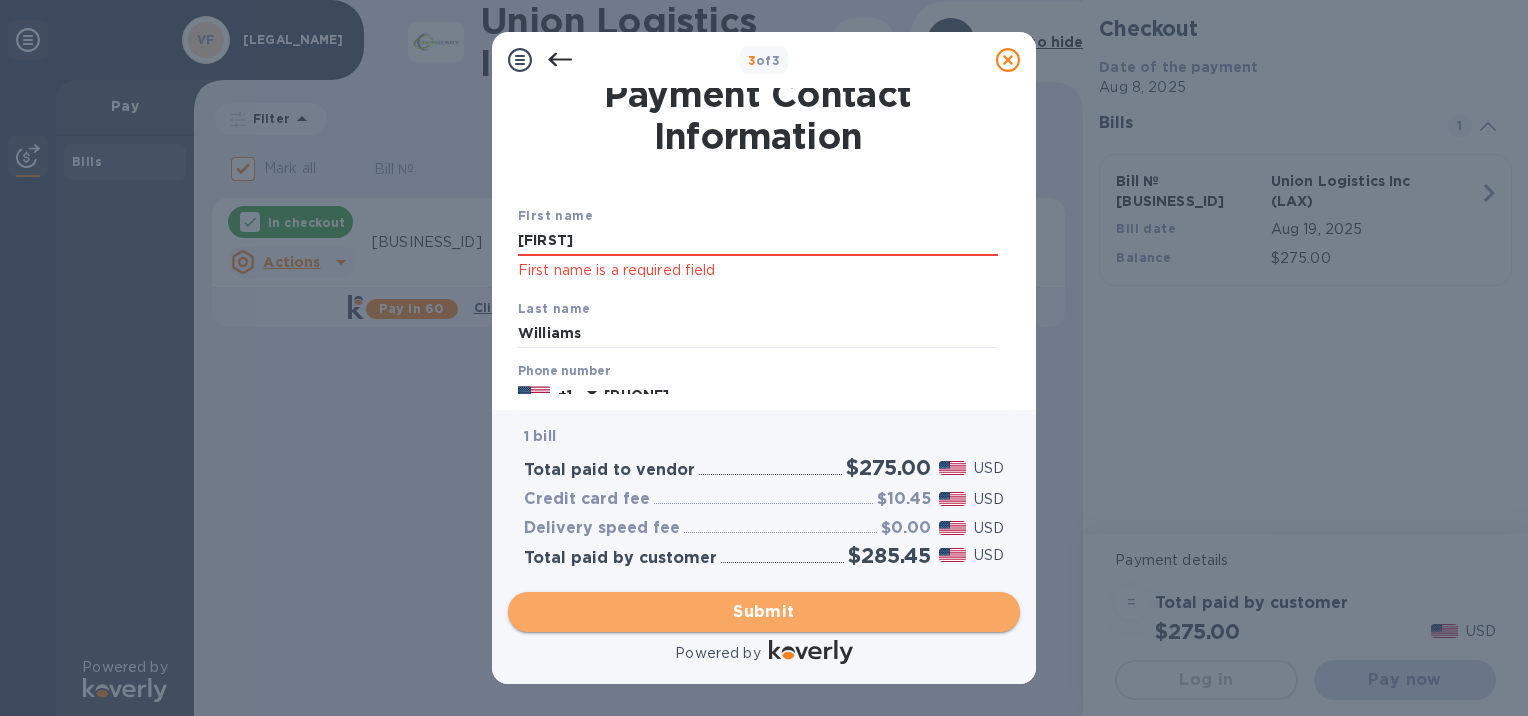 click on "Submit" at bounding box center (764, 612) 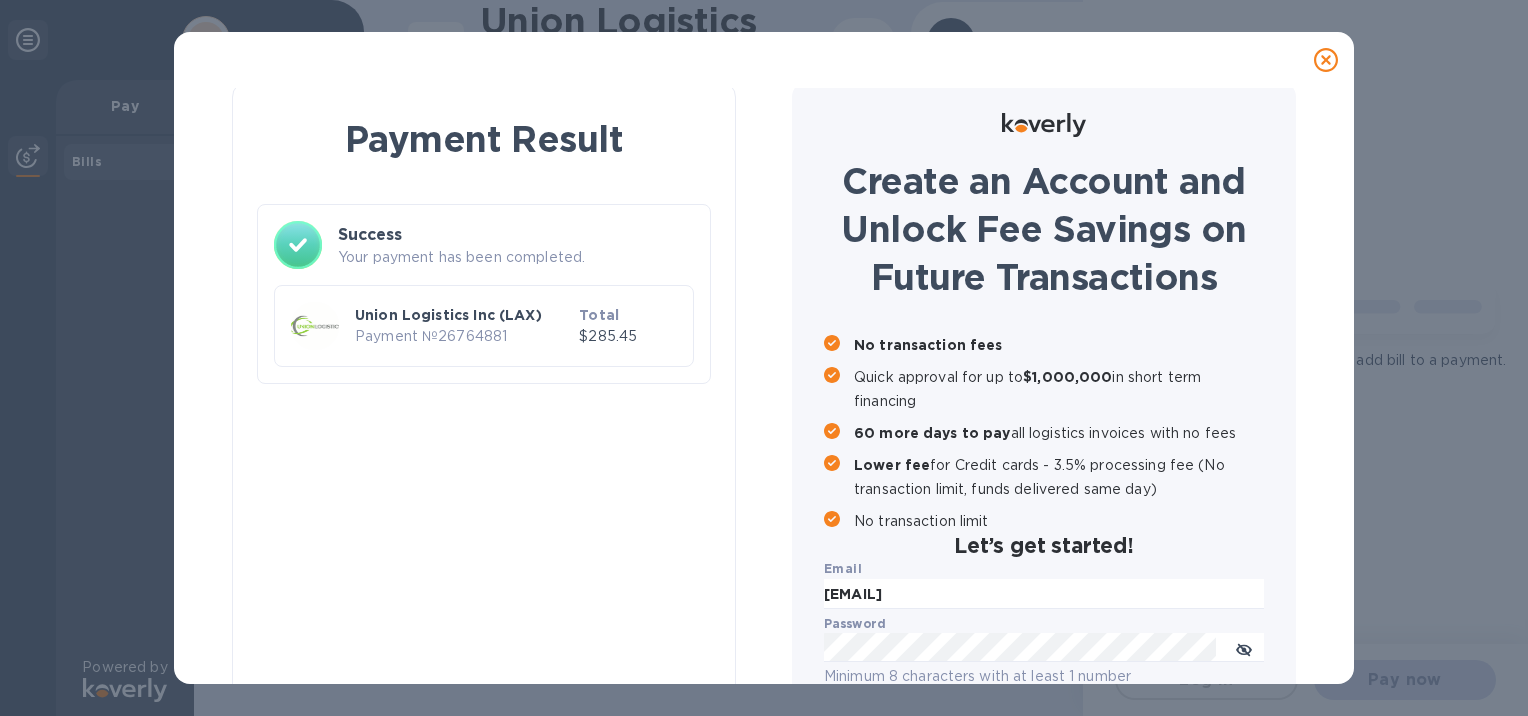 checkbox on "false" 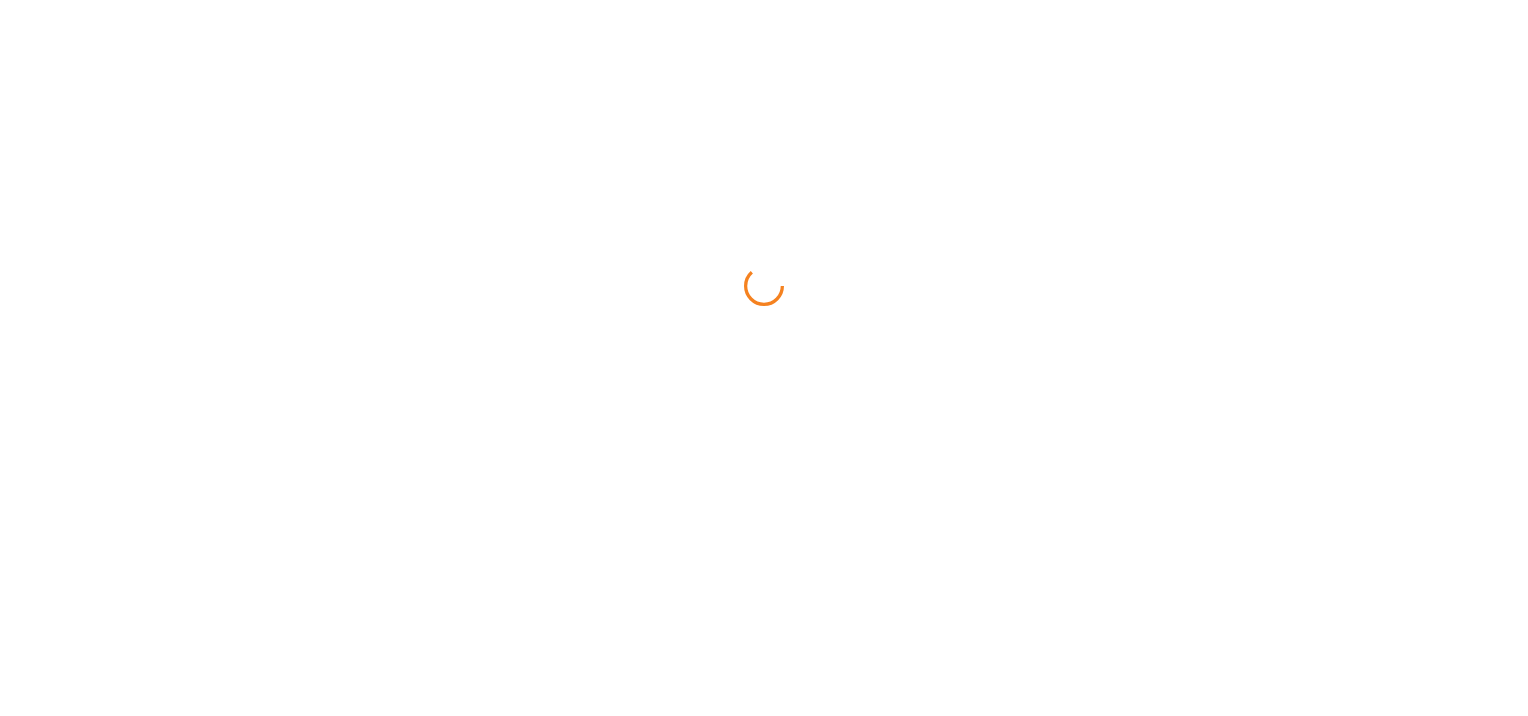 scroll, scrollTop: 0, scrollLeft: 0, axis: both 